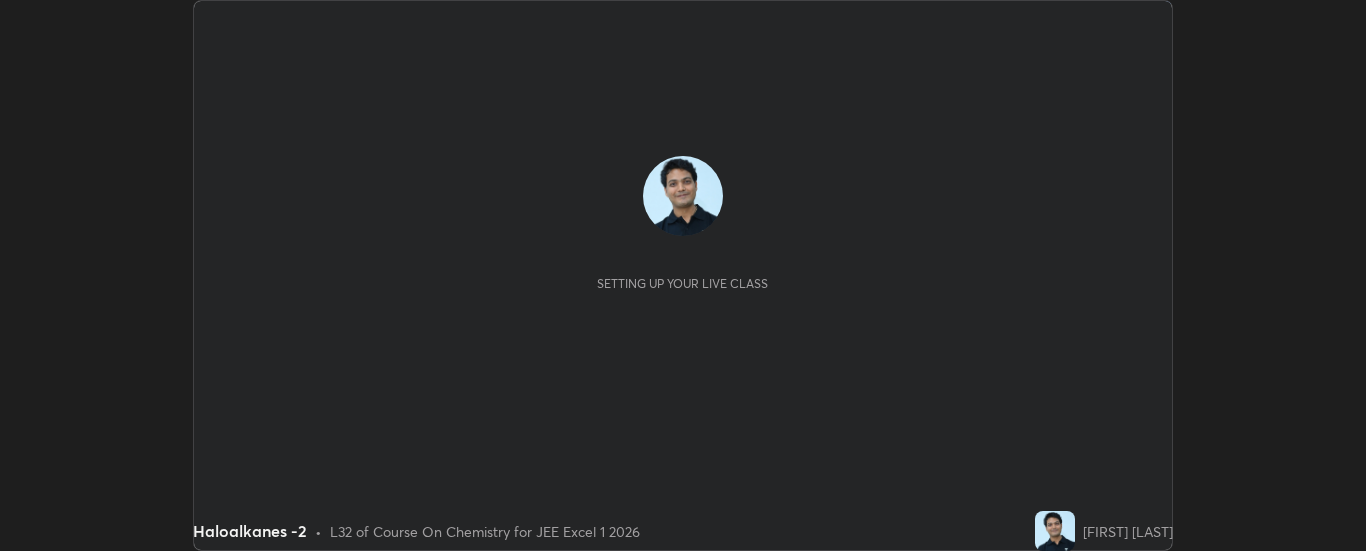 scroll, scrollTop: 0, scrollLeft: 0, axis: both 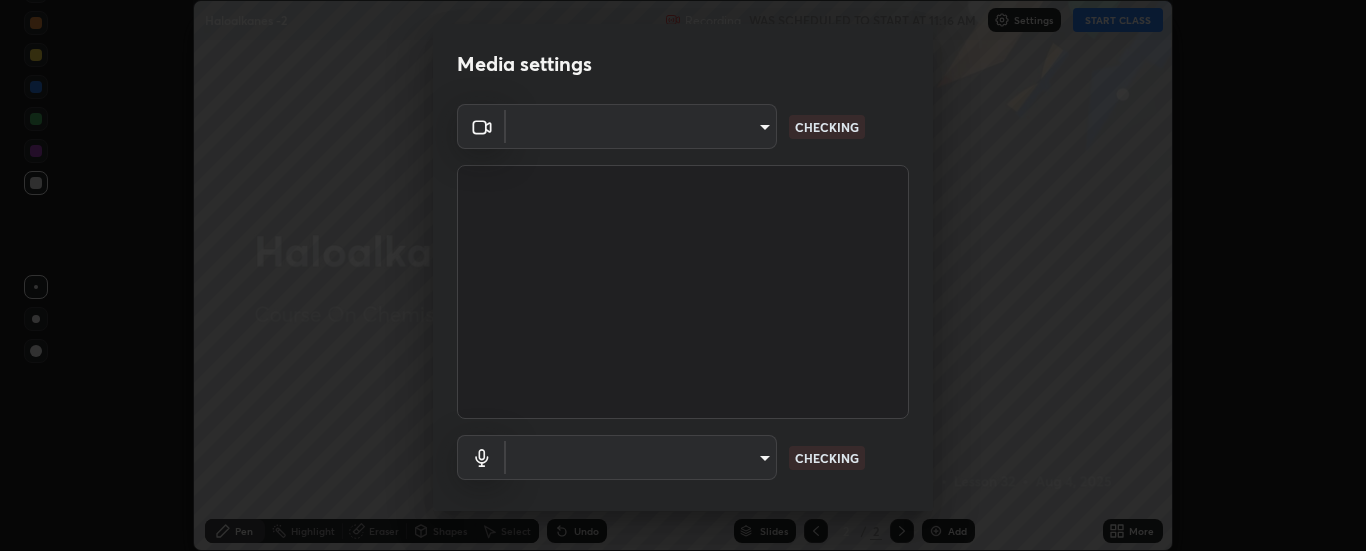 type on "33bb49e09bcfbb4316c4890d77ad60ffd3795cdb709f4857747982be22fbf515" 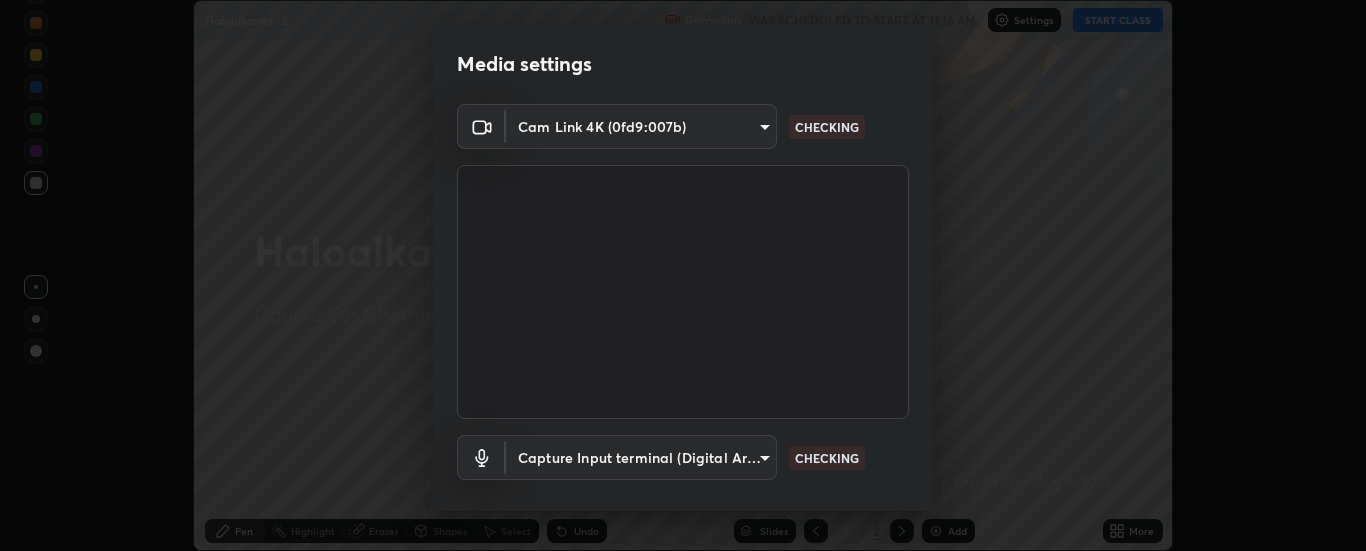 scroll, scrollTop: 105, scrollLeft: 0, axis: vertical 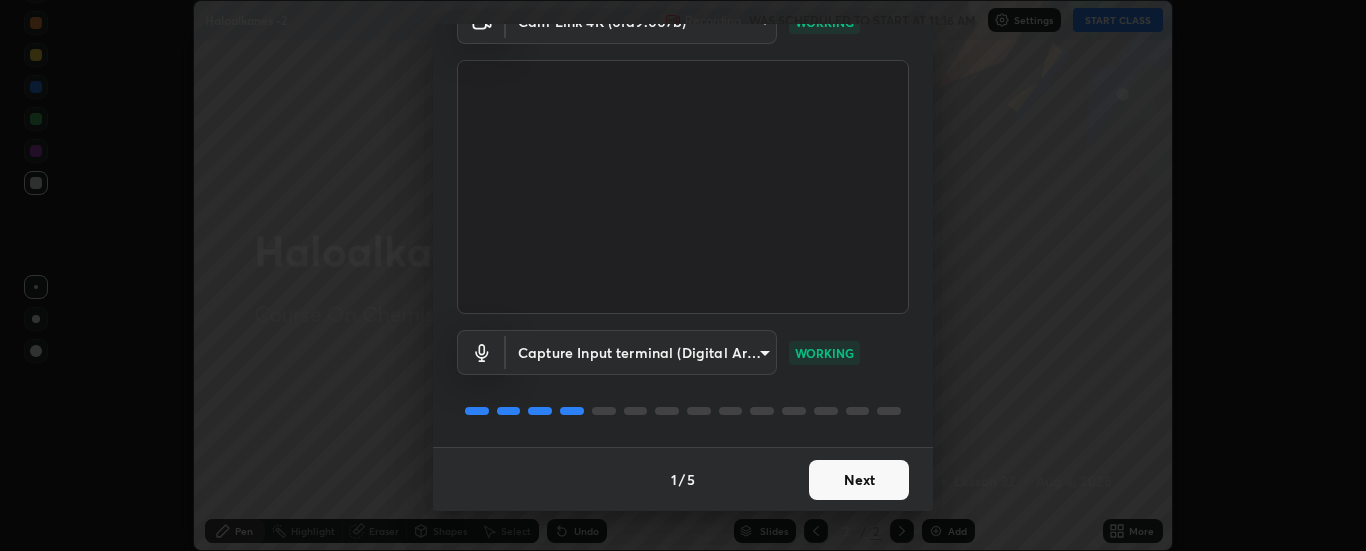 click on "Next" at bounding box center [859, 480] 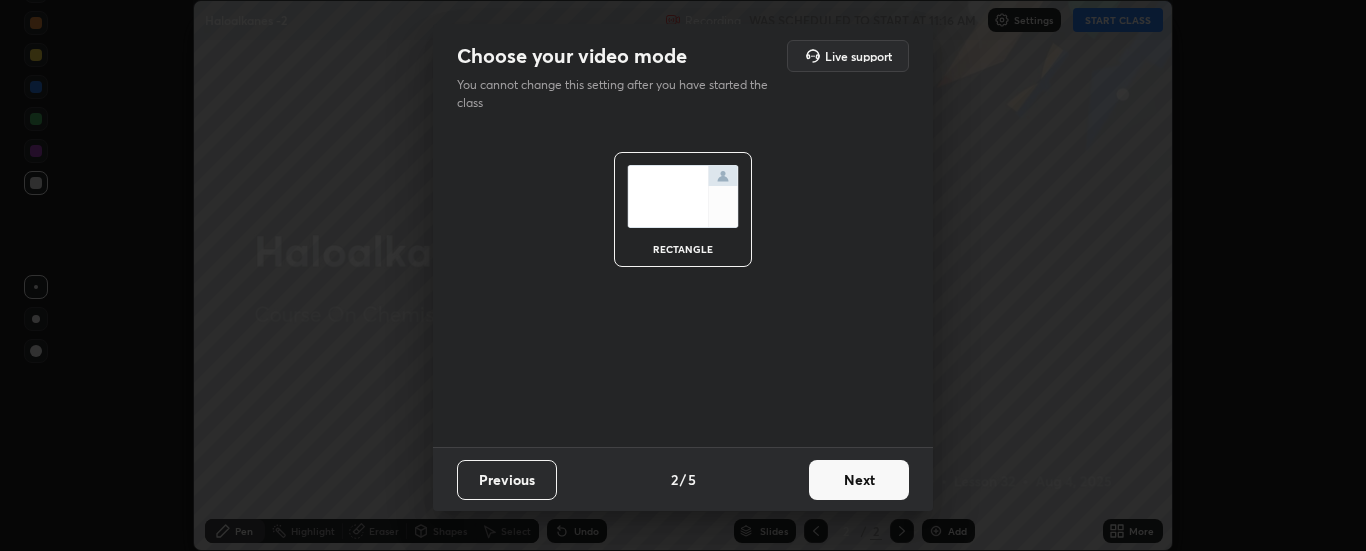scroll, scrollTop: 0, scrollLeft: 0, axis: both 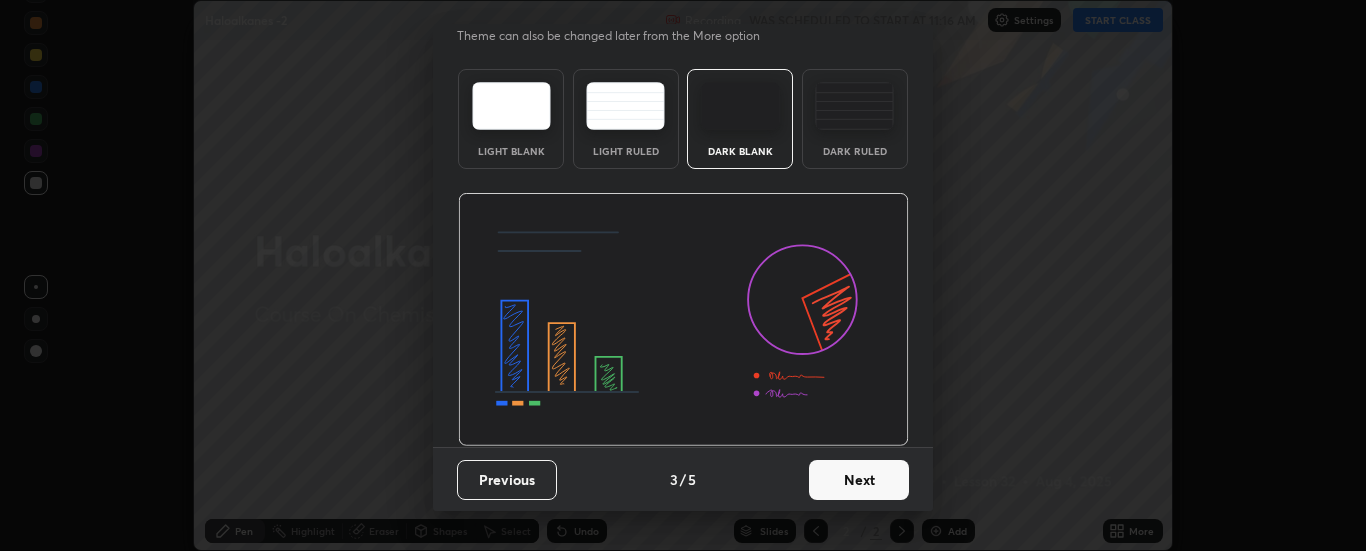 click on "Next" at bounding box center (859, 480) 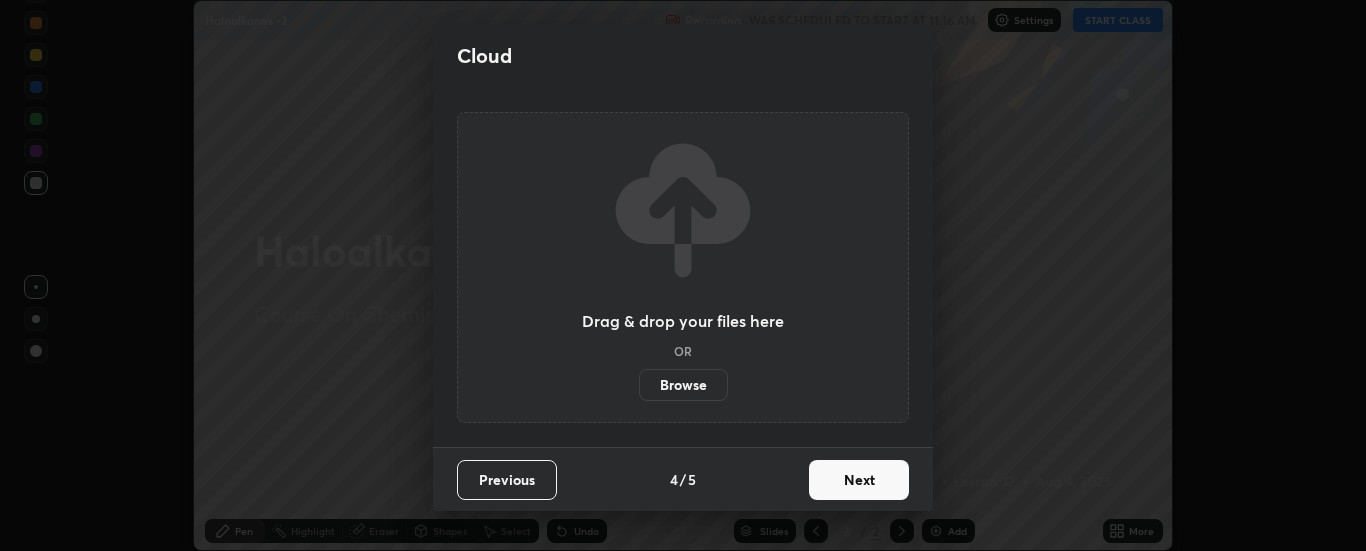 click on "Next" at bounding box center [859, 480] 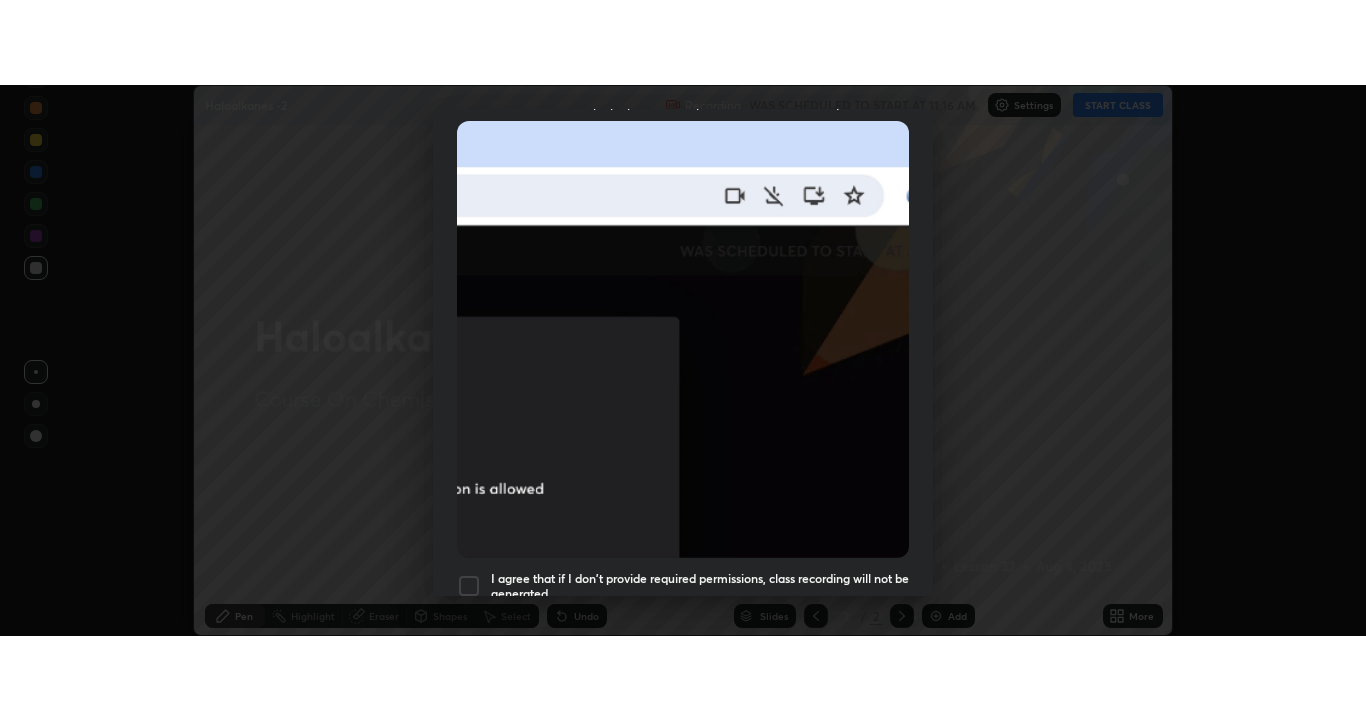 scroll, scrollTop: 513, scrollLeft: 0, axis: vertical 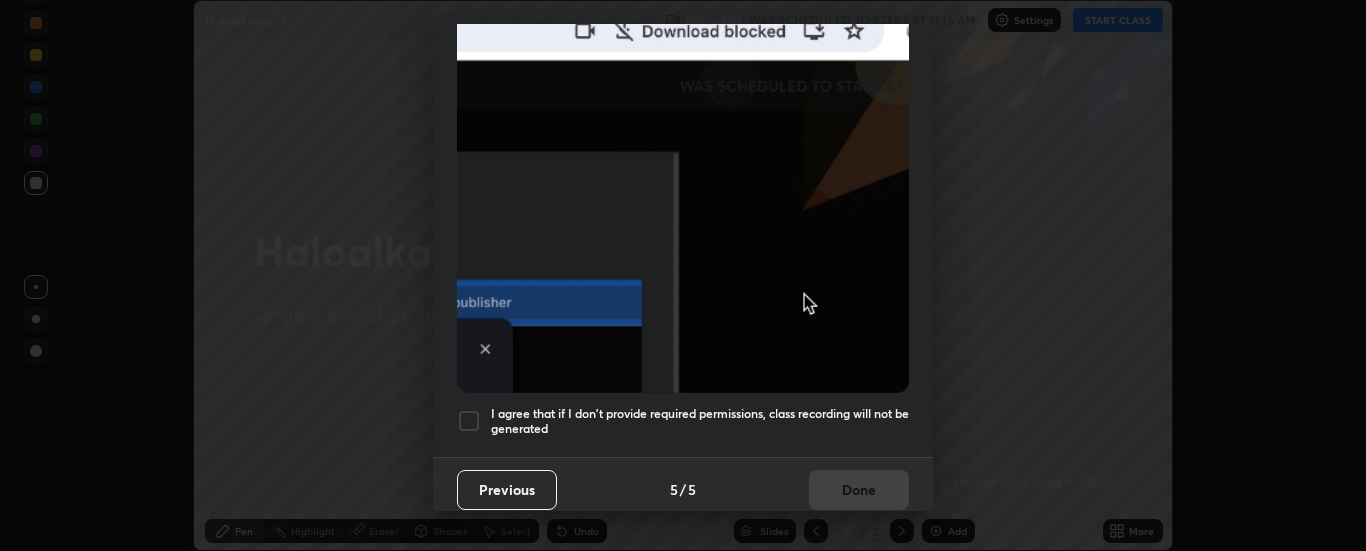 click at bounding box center (469, 421) 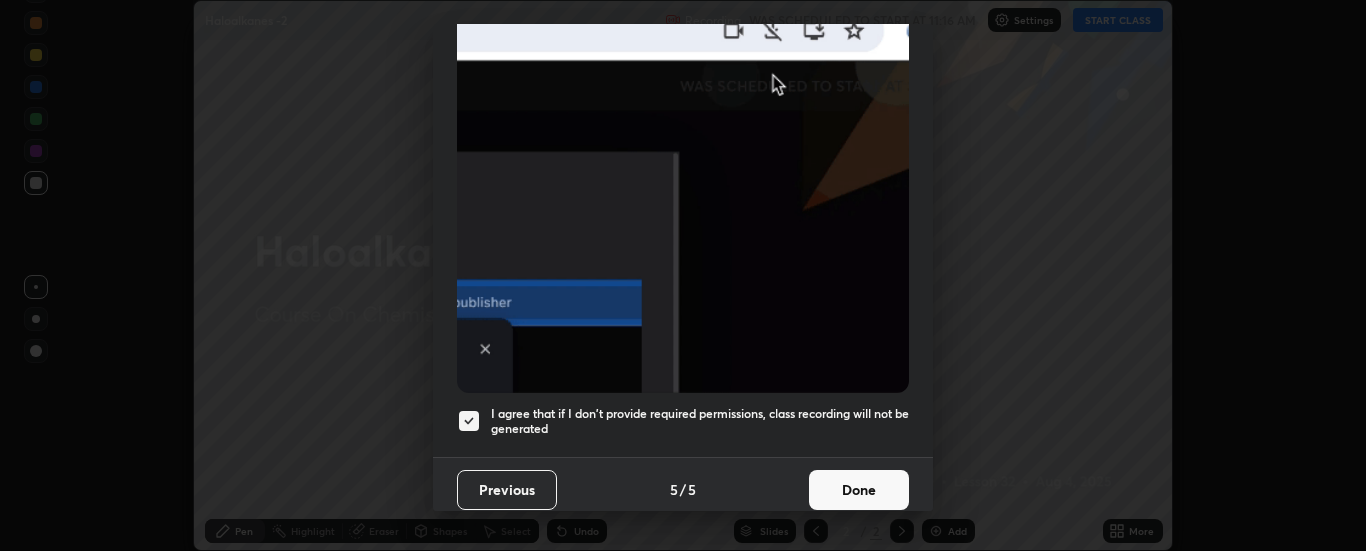 click on "Done" at bounding box center [859, 490] 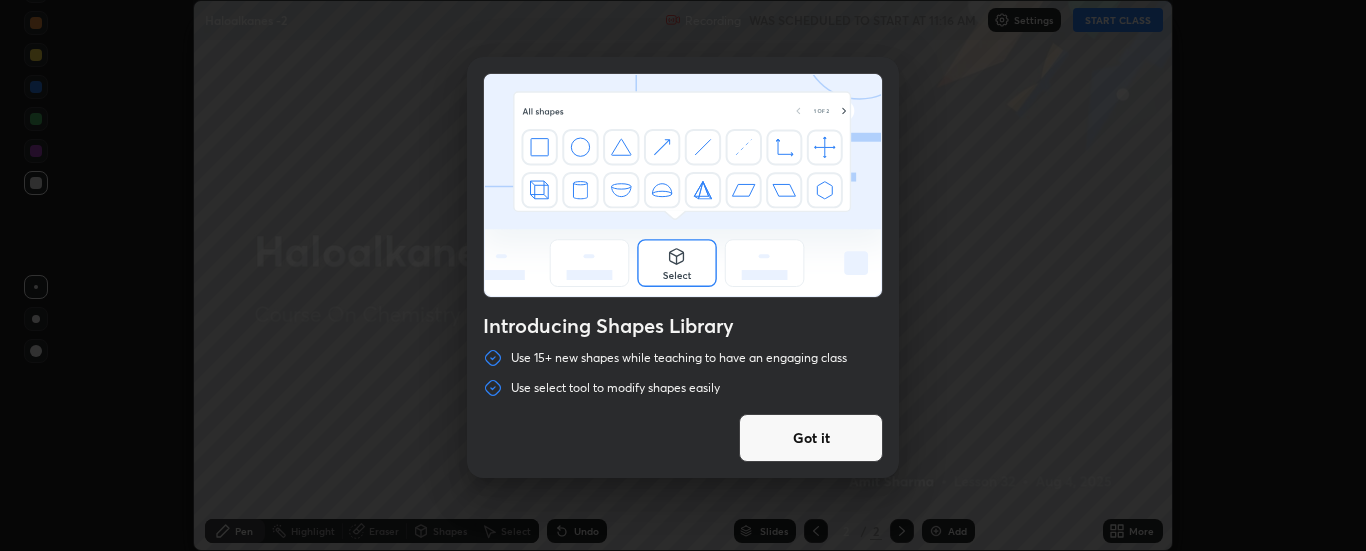 click on "Got it" at bounding box center (811, 438) 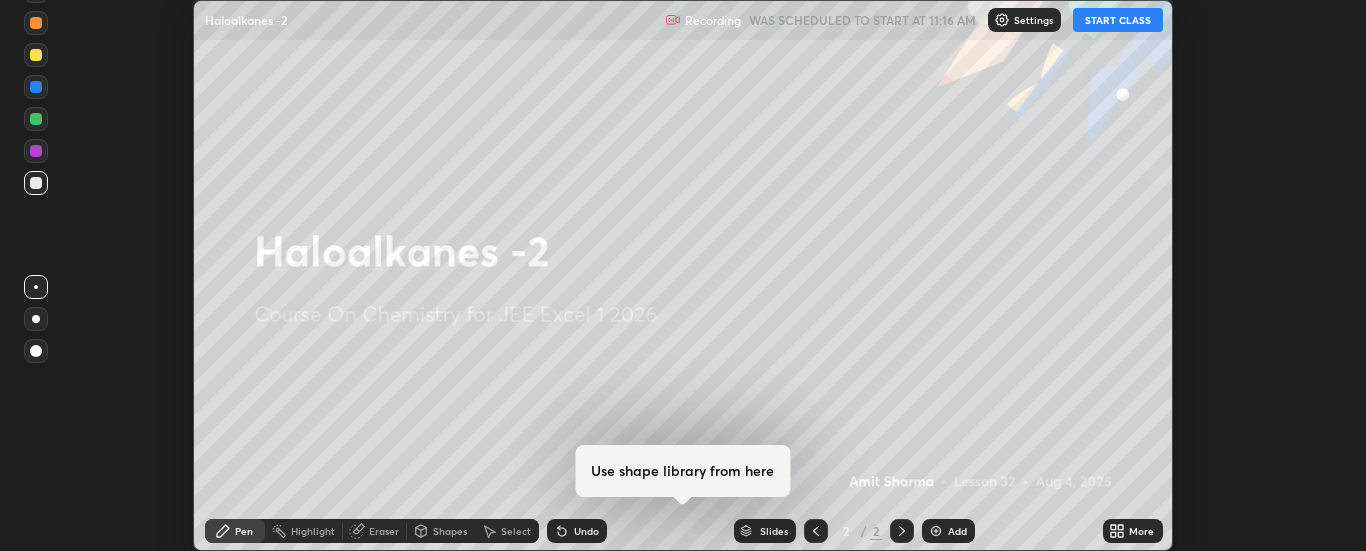 click on "START CLASS" at bounding box center (1118, 20) 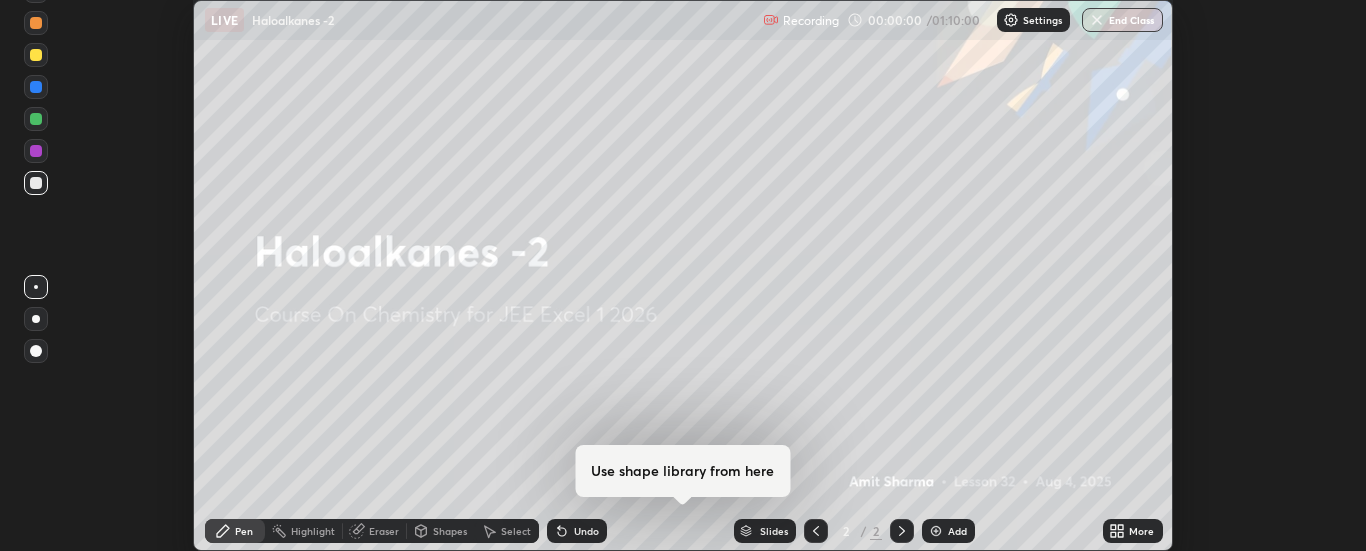 click on "More" at bounding box center [1141, 531] 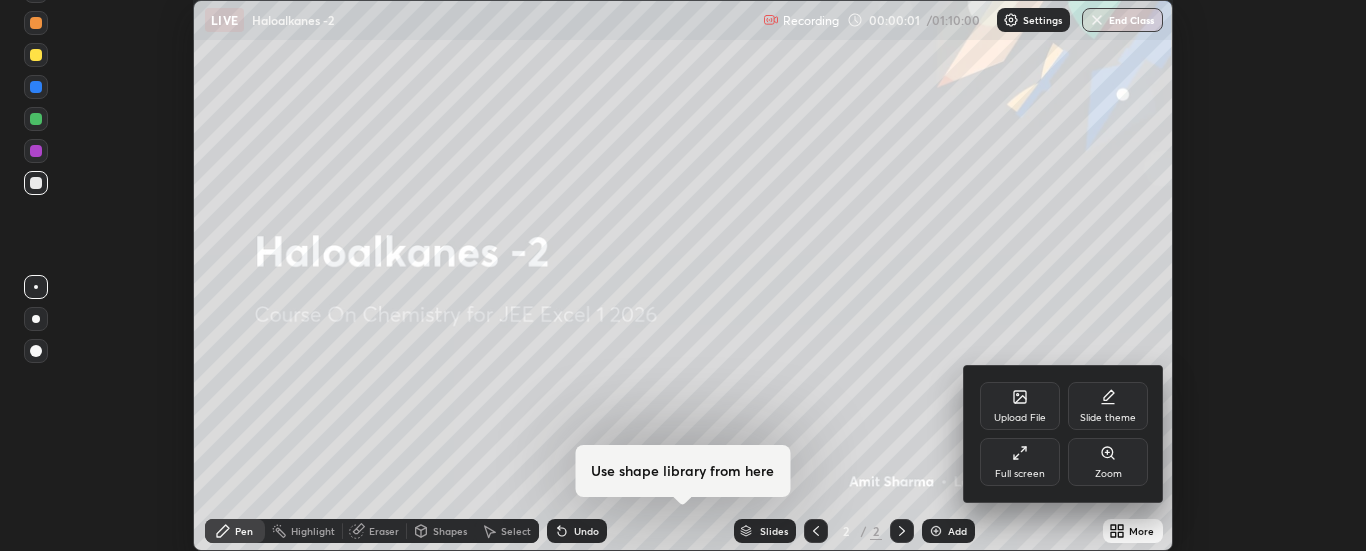 click on "Full screen" at bounding box center [1020, 462] 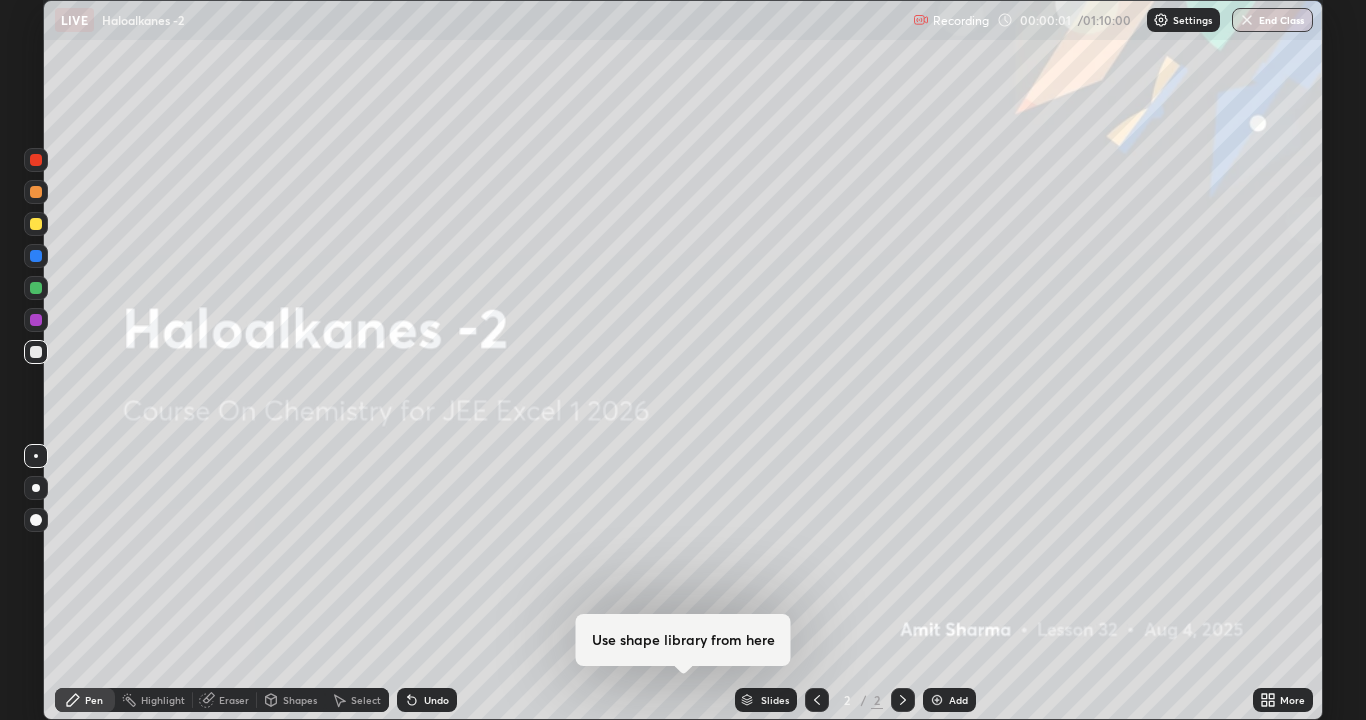 scroll, scrollTop: 99280, scrollLeft: 98634, axis: both 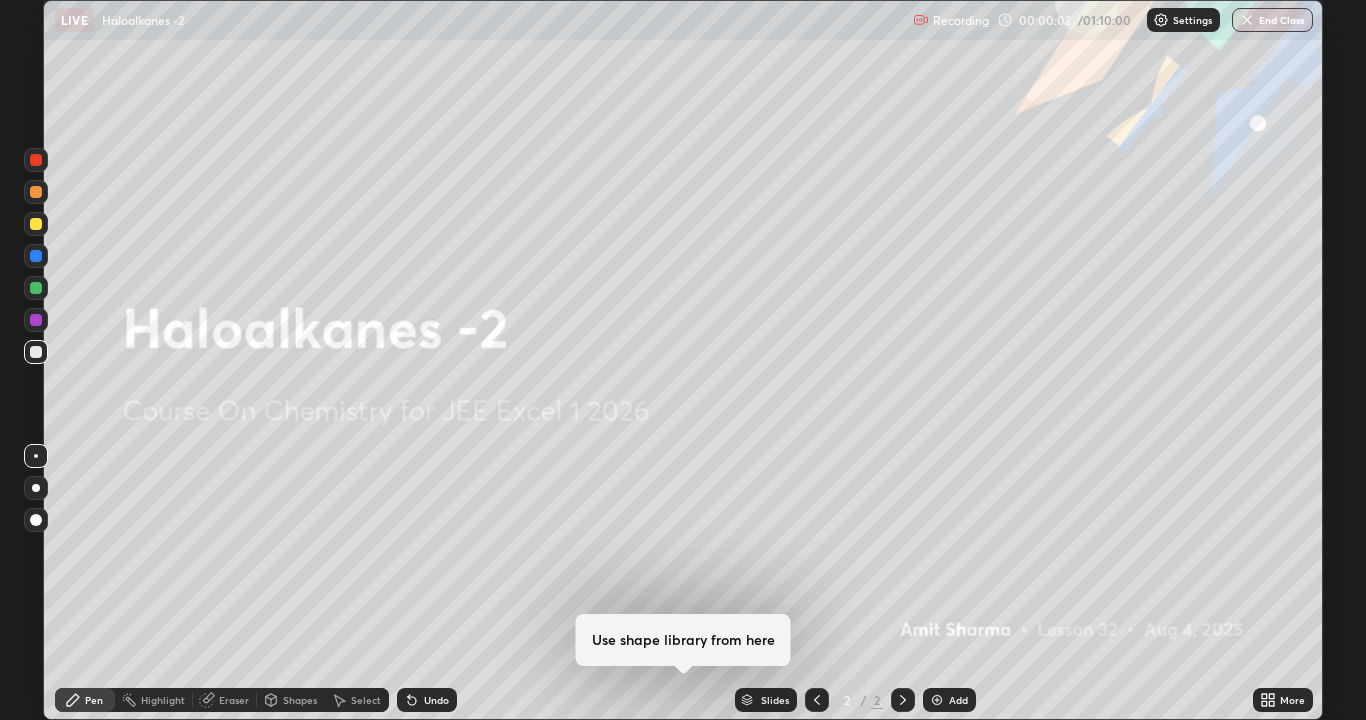 click on "Add" at bounding box center (949, 700) 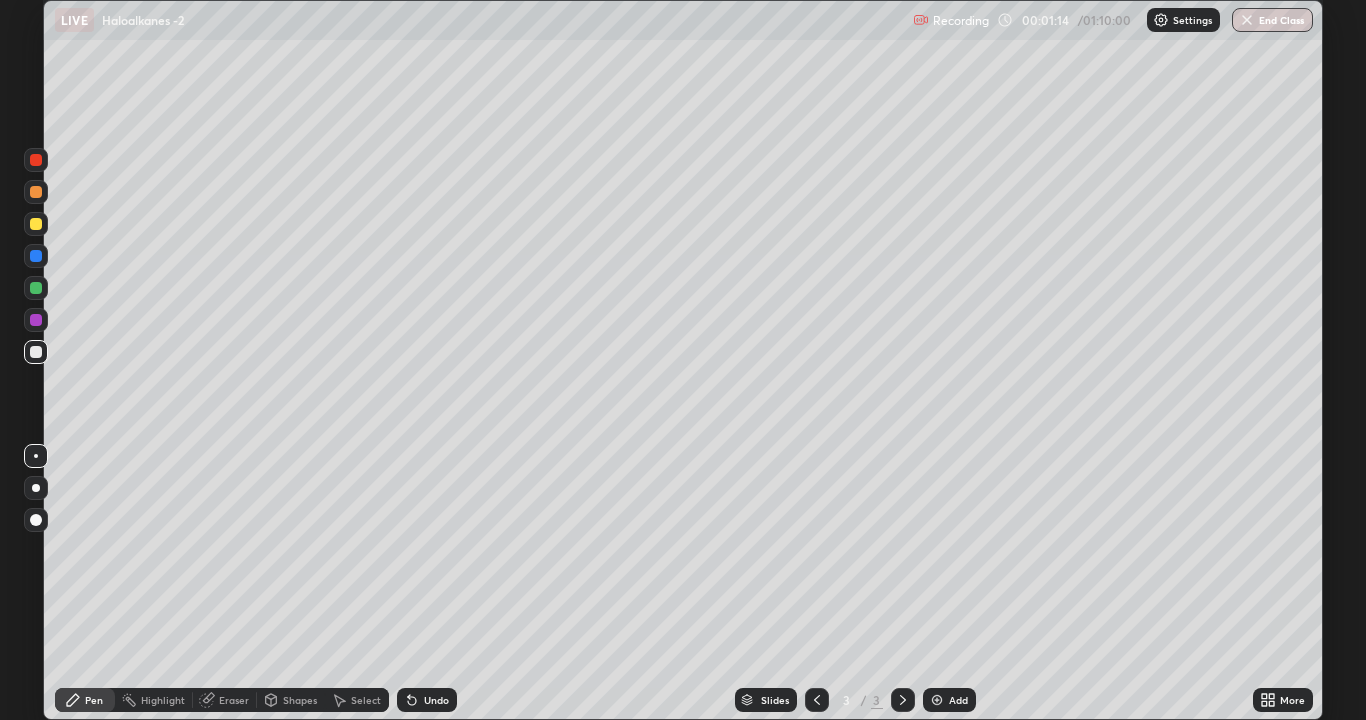 click at bounding box center [36, 352] 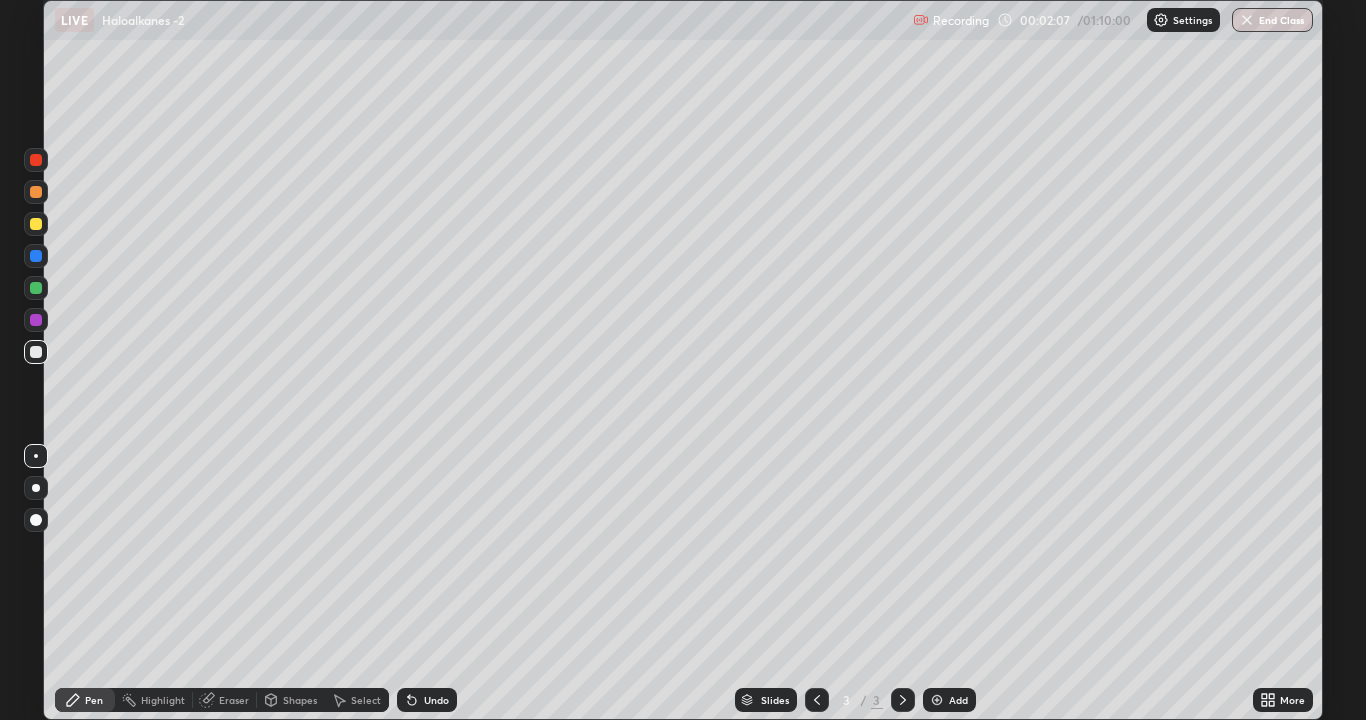 click at bounding box center (36, 320) 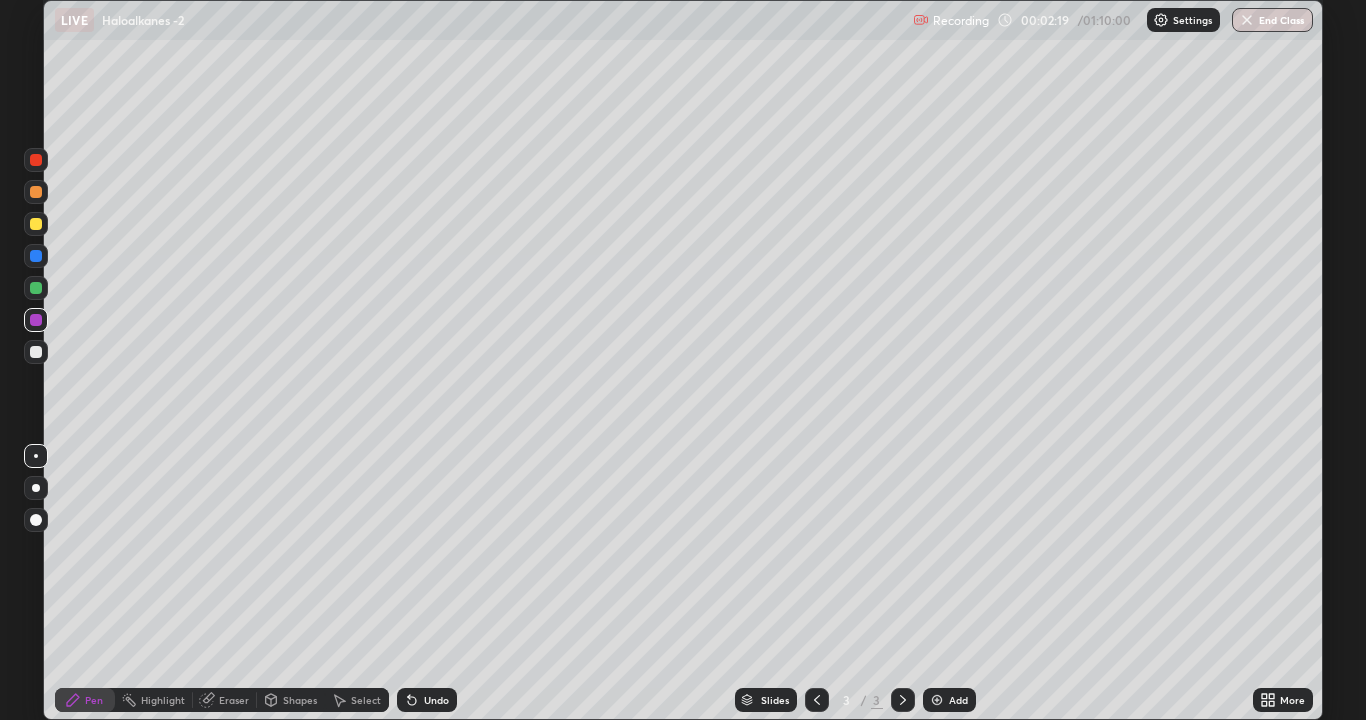 click at bounding box center [36, 352] 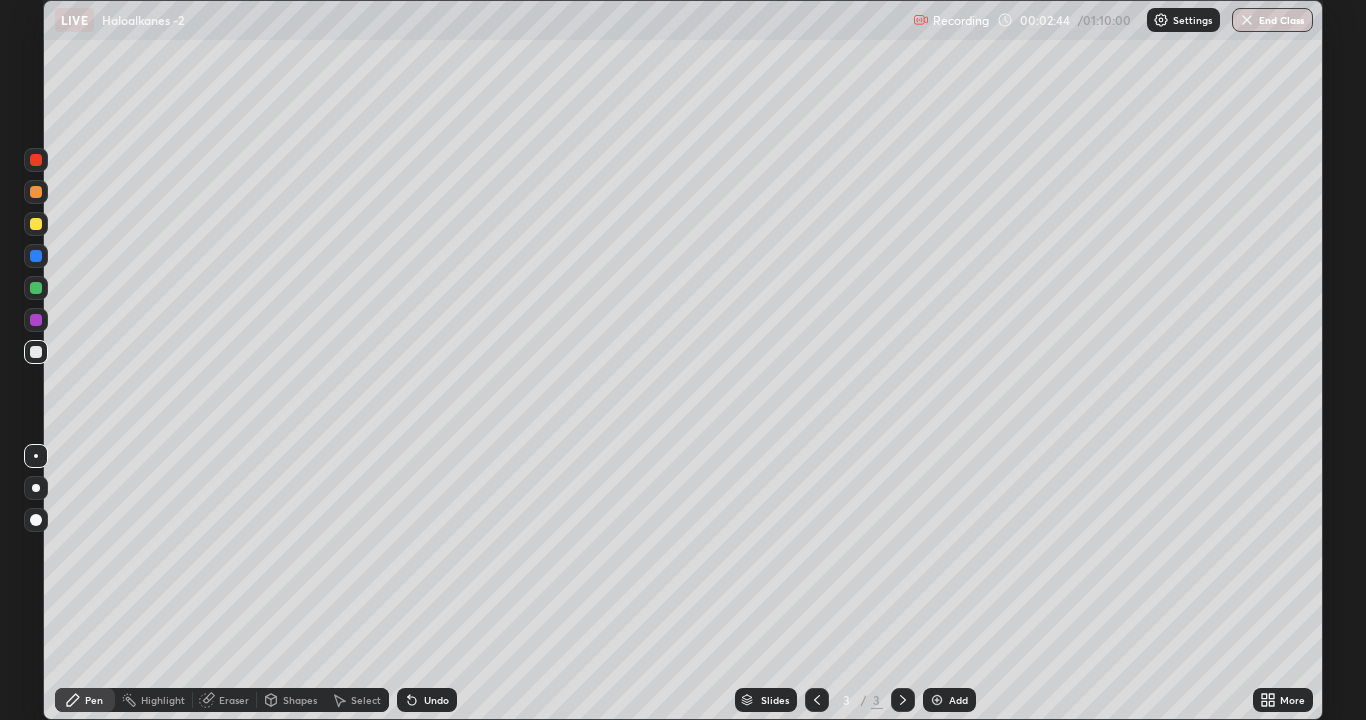 click on "Undo" at bounding box center [427, 700] 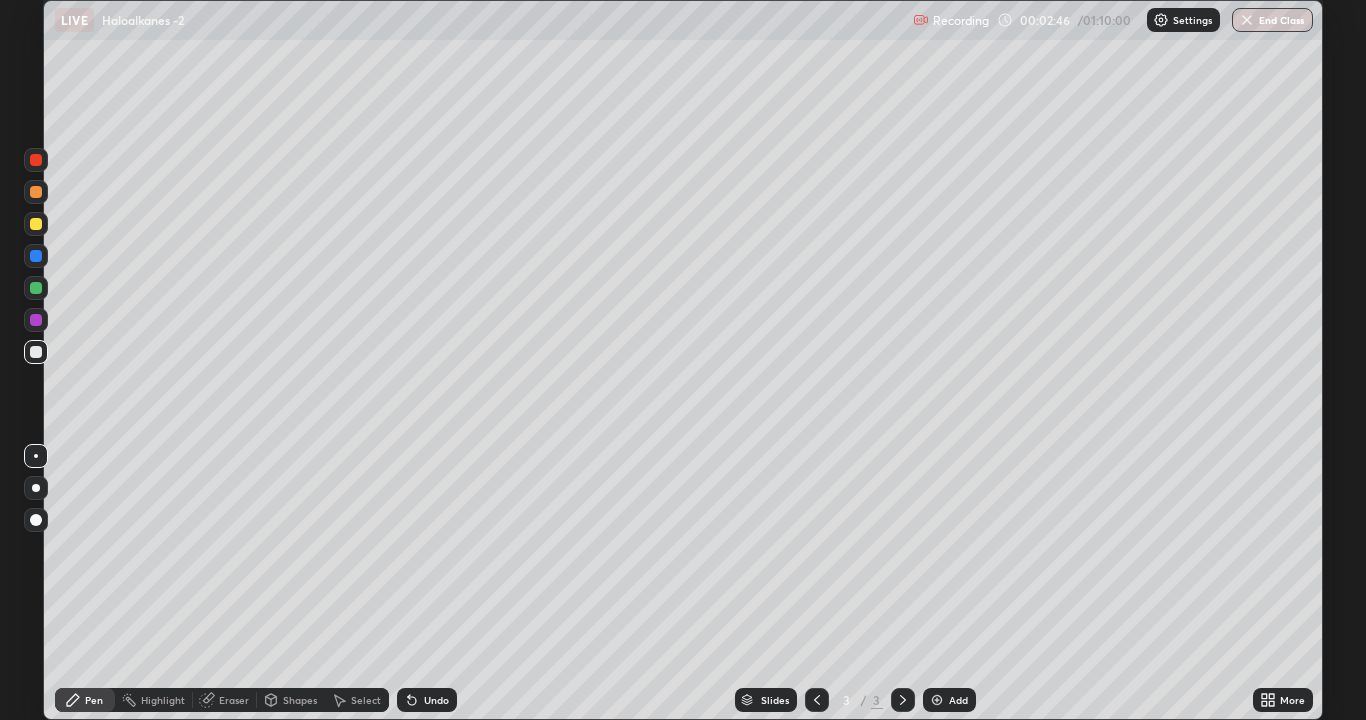 click on "Eraser" at bounding box center (234, 700) 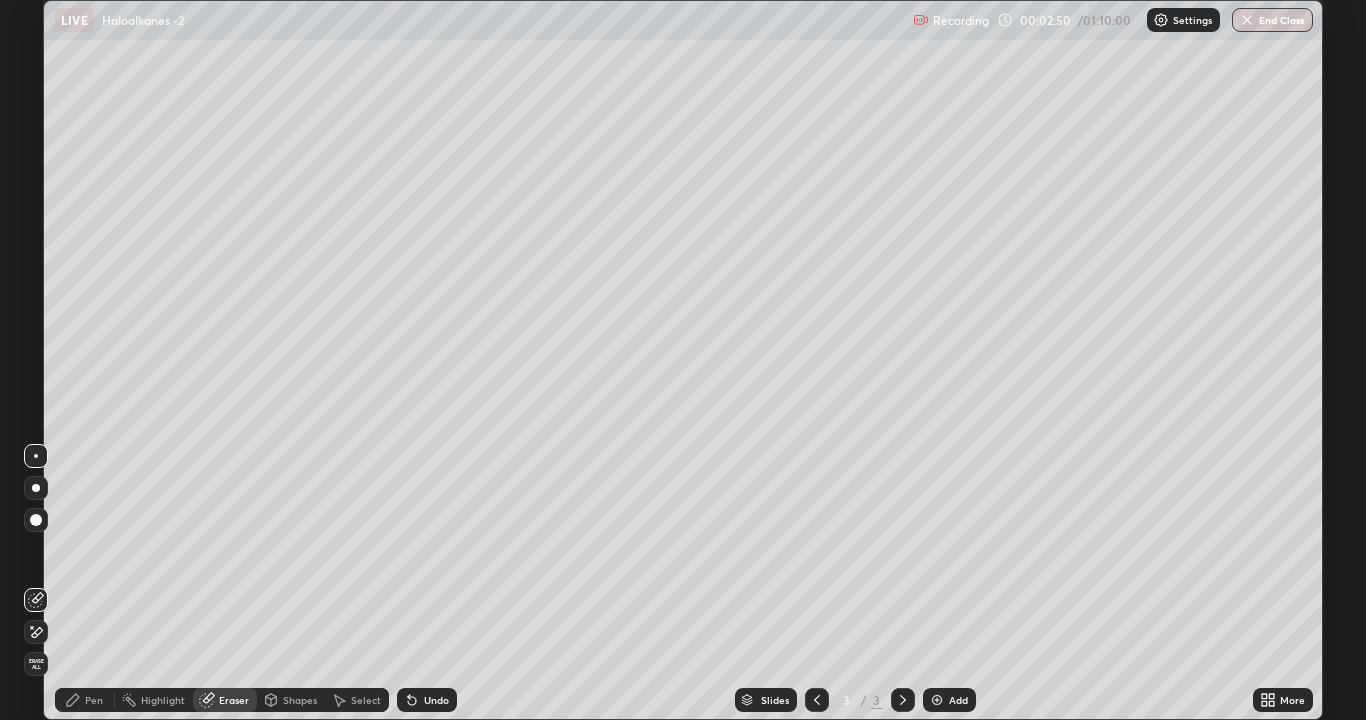 click on "Pen" at bounding box center [85, 700] 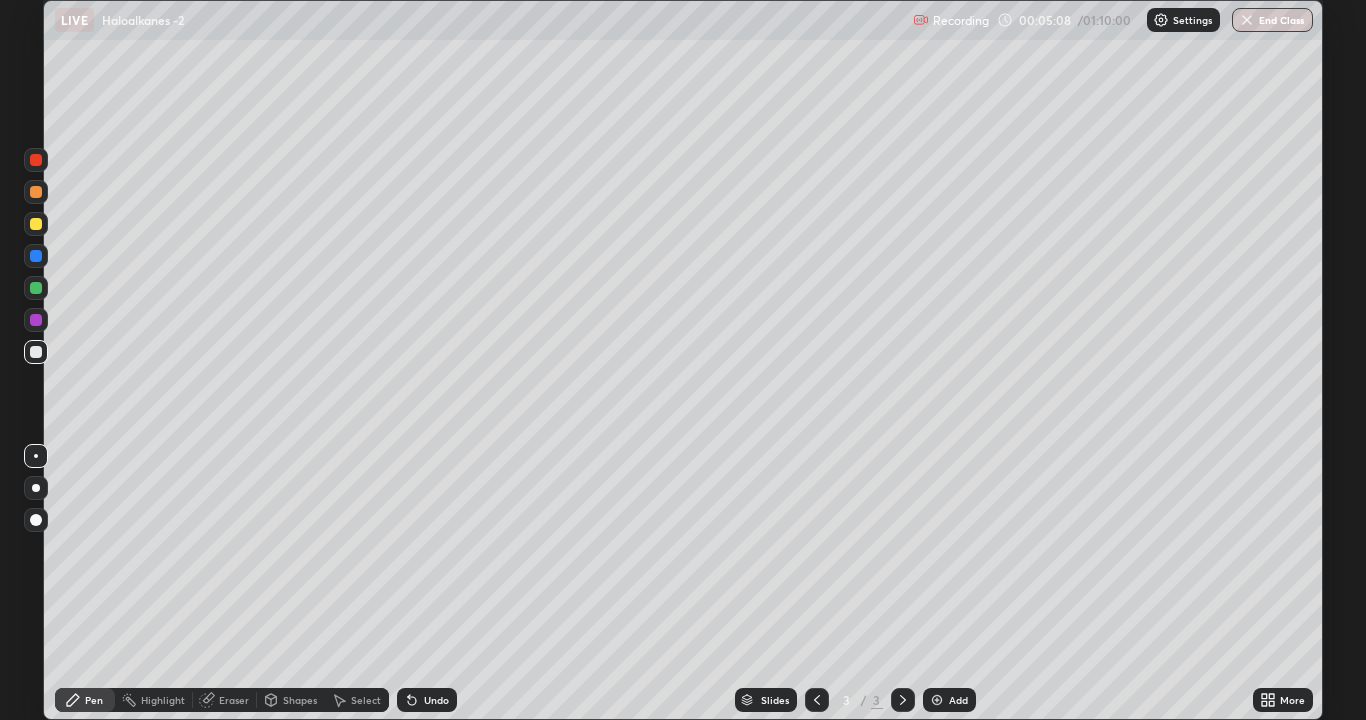 click on "Undo" at bounding box center (436, 700) 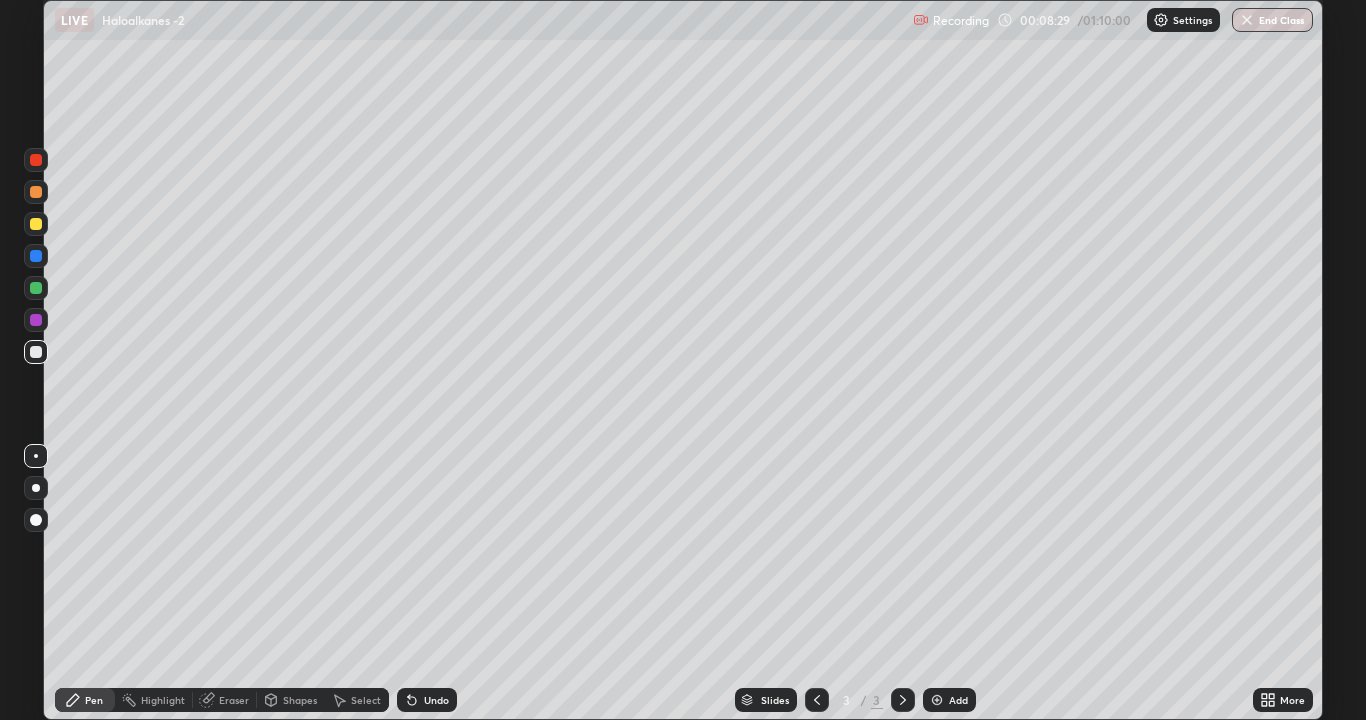 click at bounding box center [937, 700] 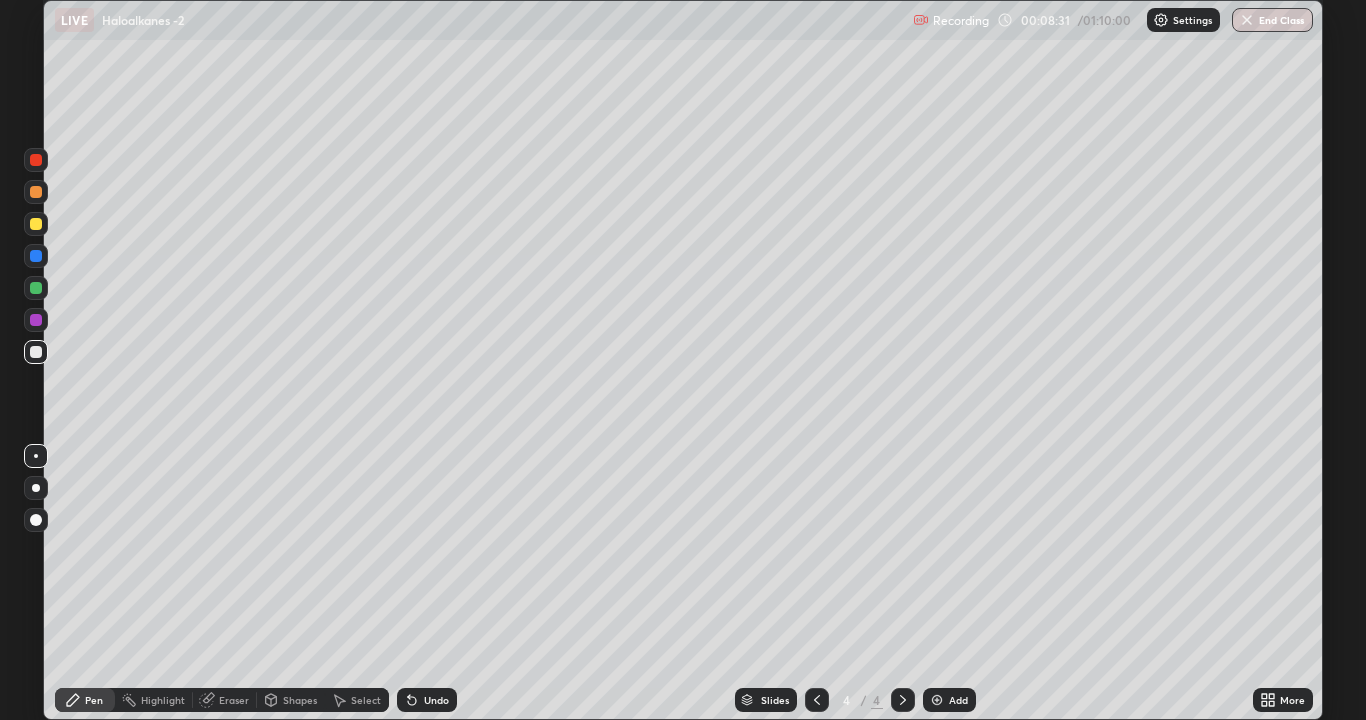 click at bounding box center [36, 224] 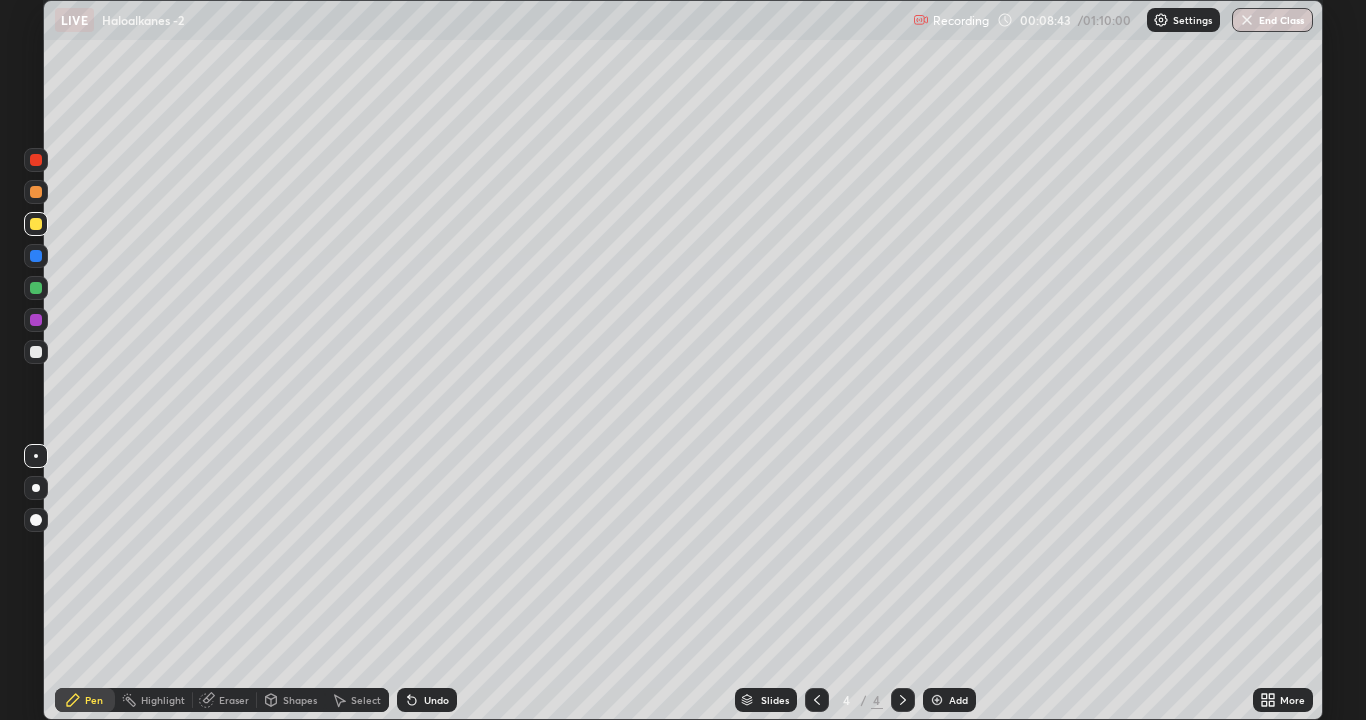 click on "Undo" at bounding box center [436, 700] 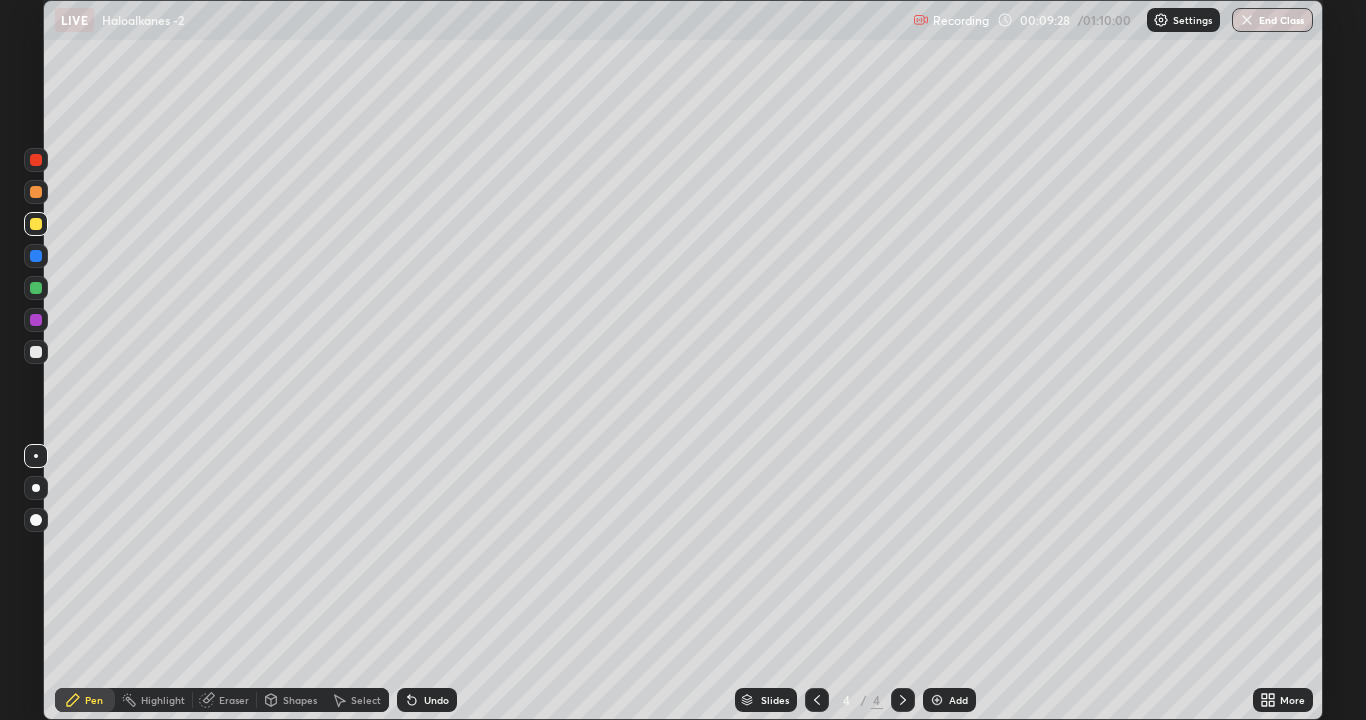 click at bounding box center (36, 352) 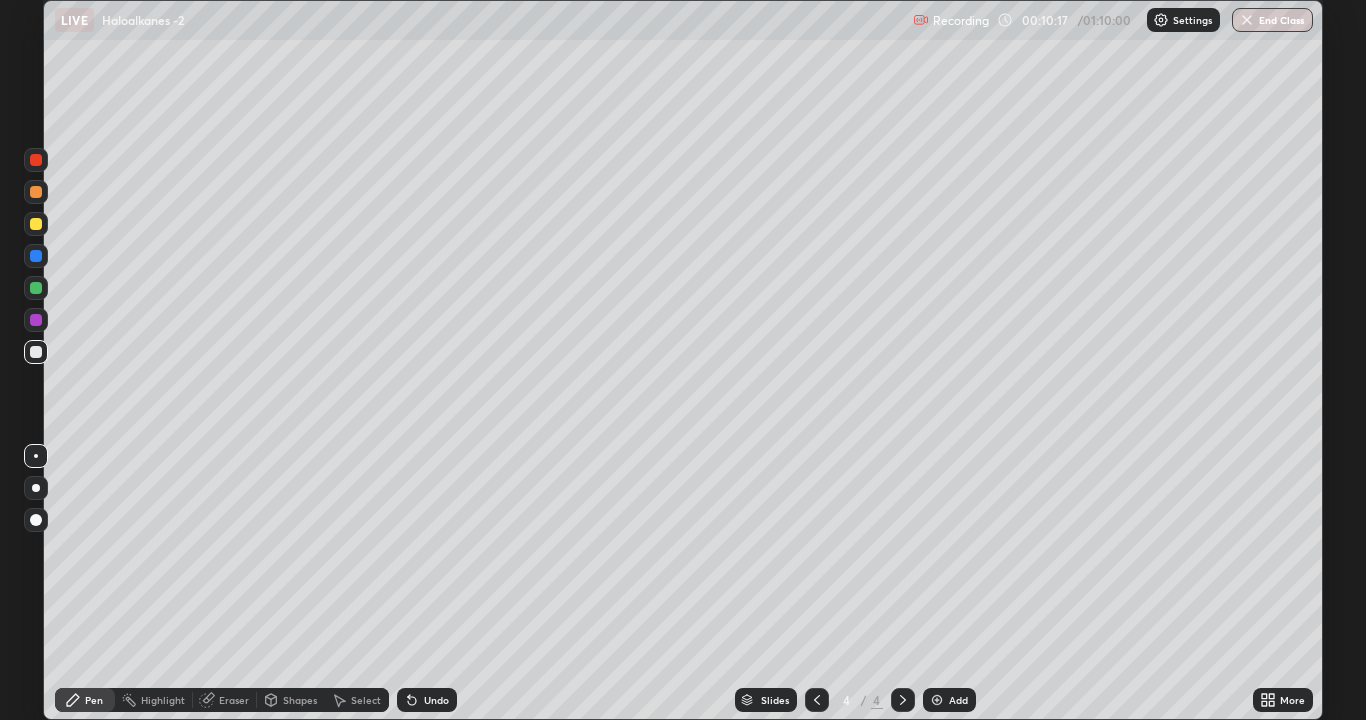 click at bounding box center (36, 224) 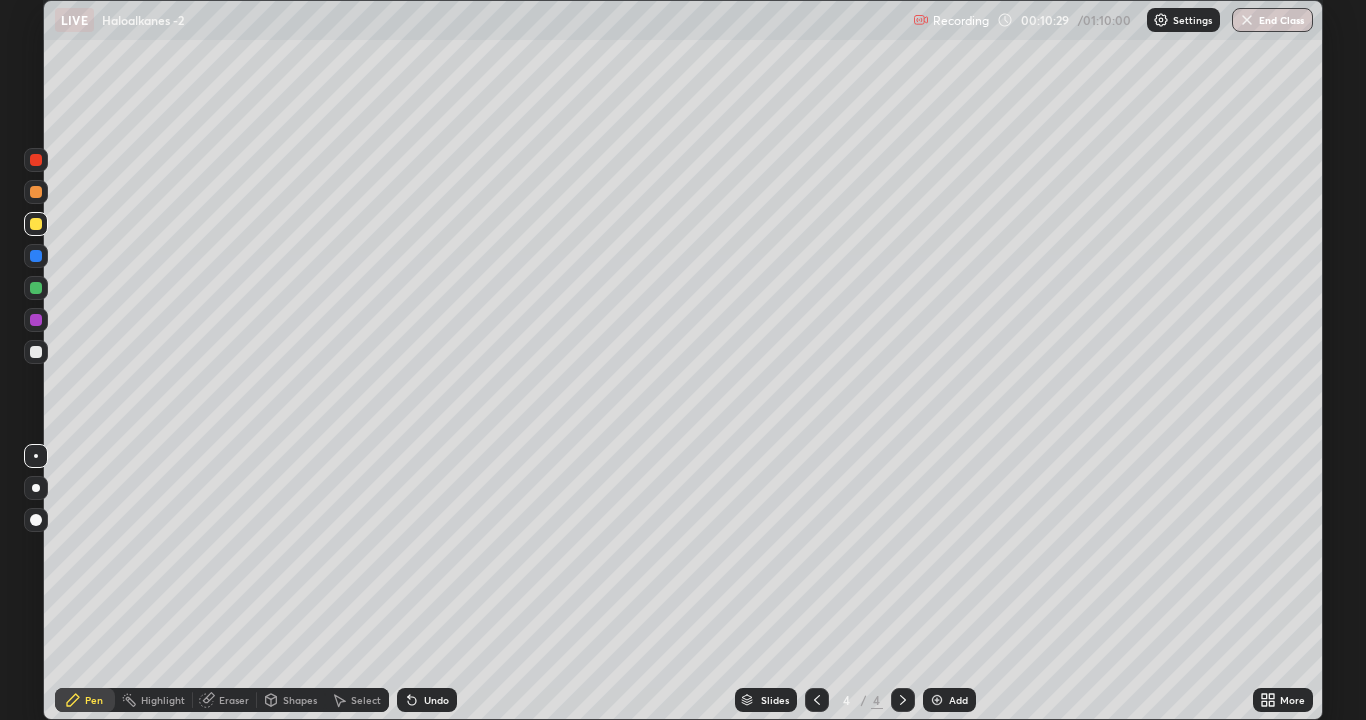 click at bounding box center [36, 352] 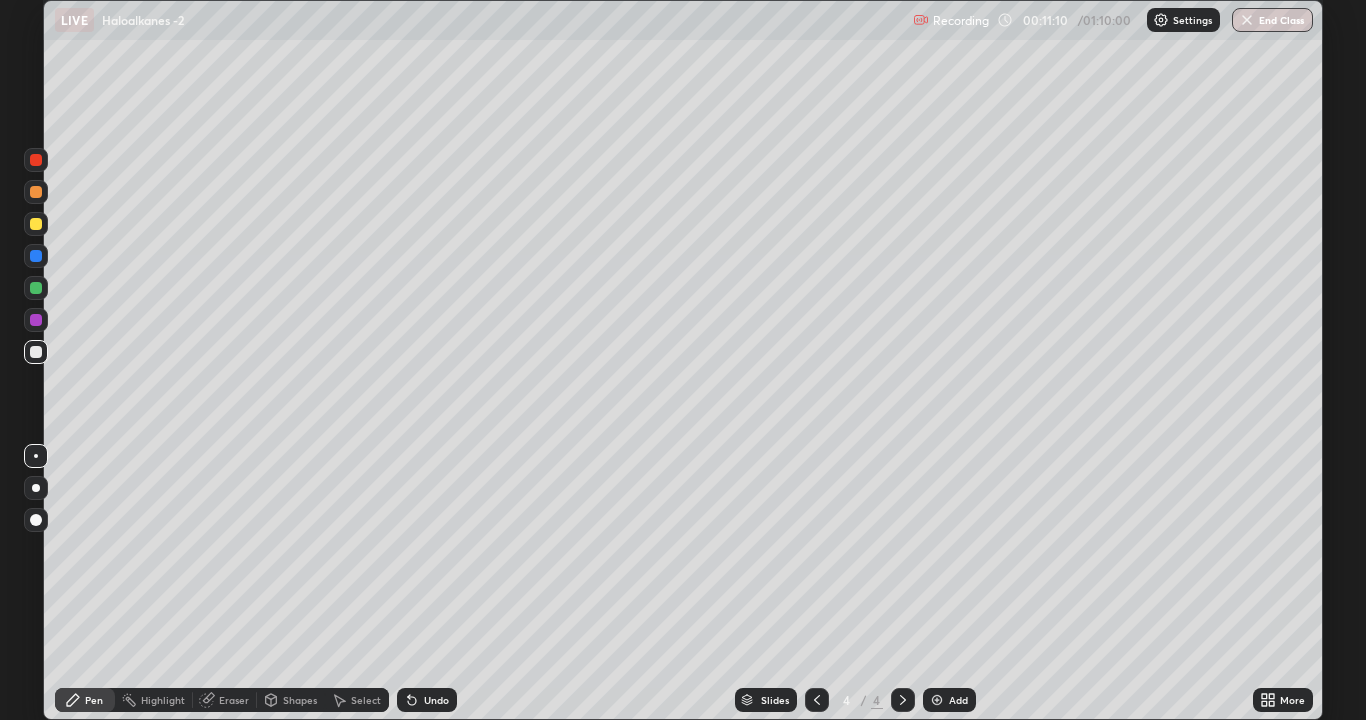 click on "Undo" at bounding box center [427, 700] 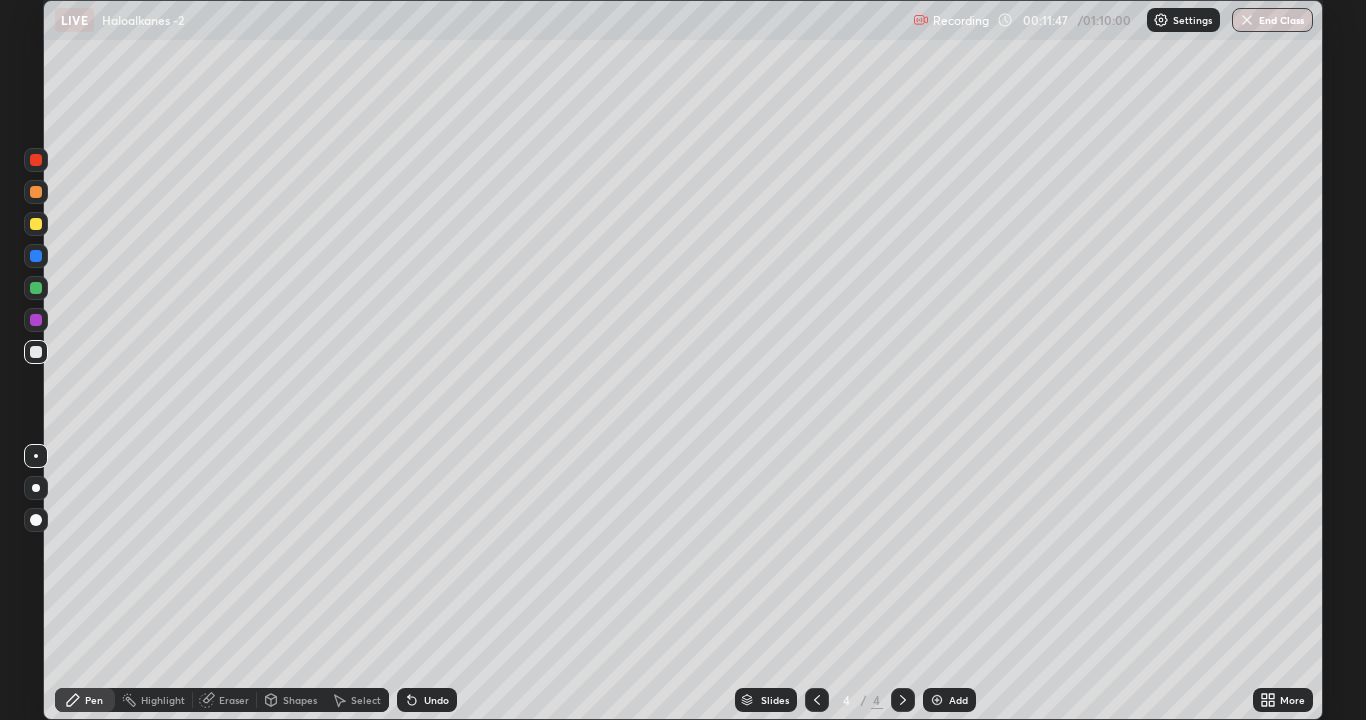 click at bounding box center [36, 224] 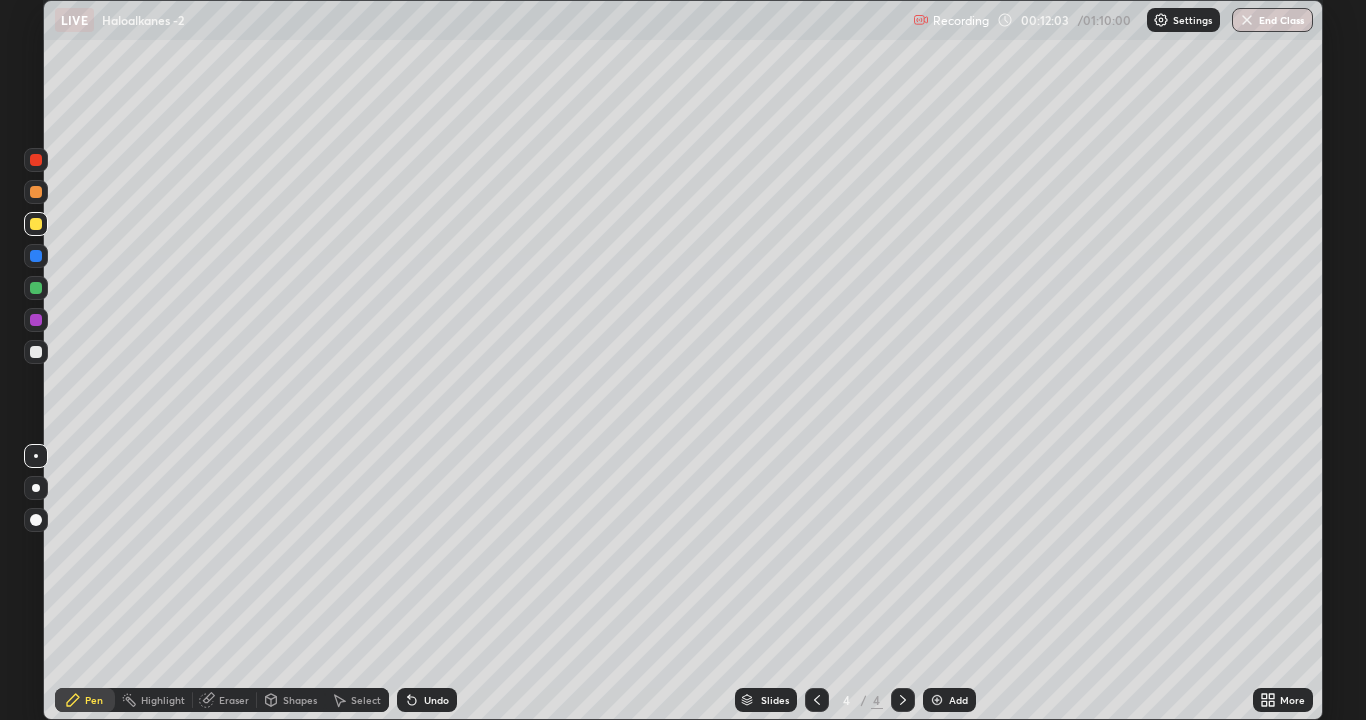 click at bounding box center (36, 352) 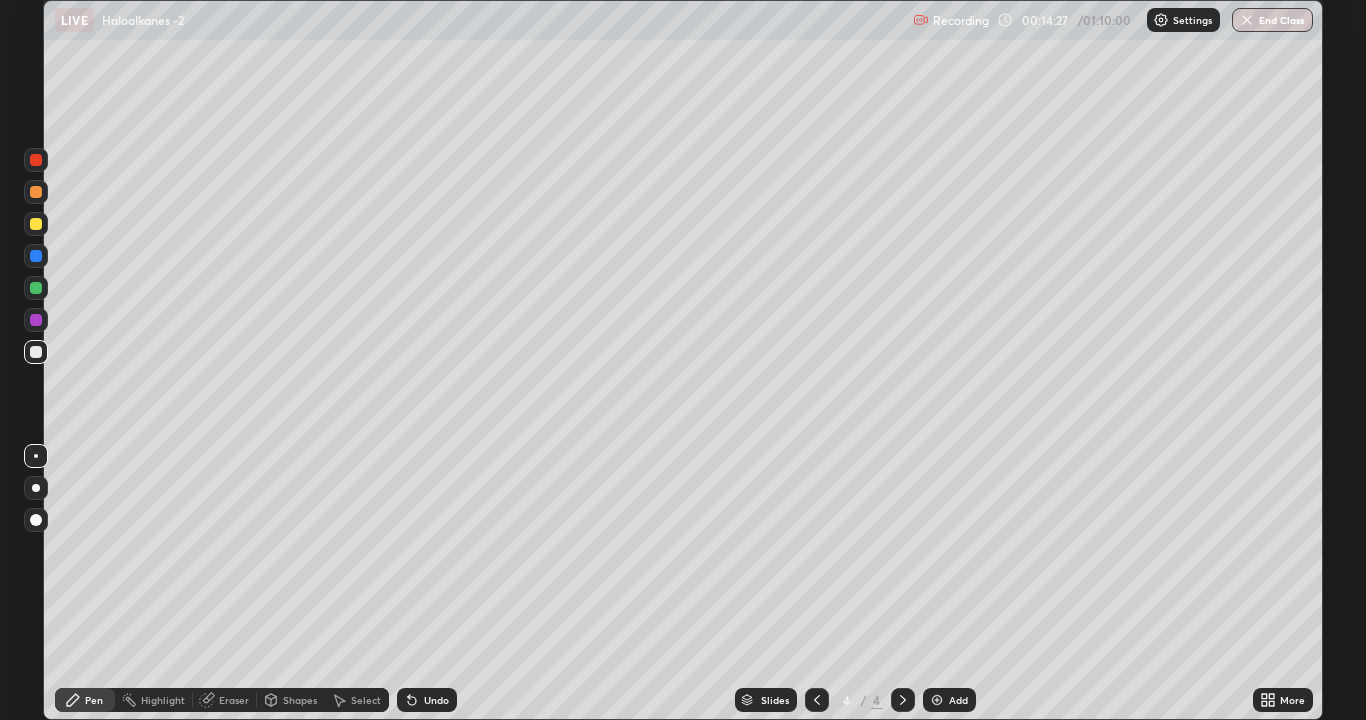 click on "Add" at bounding box center (958, 700) 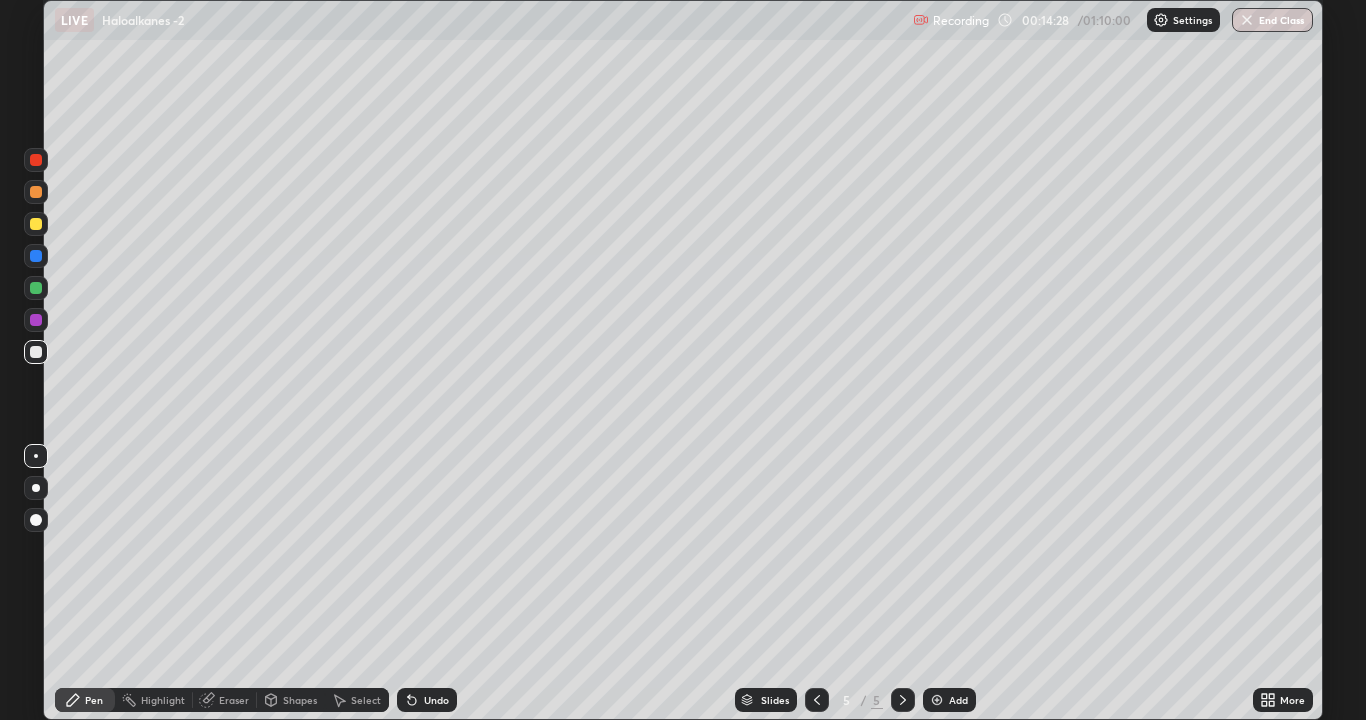 click at bounding box center (36, 224) 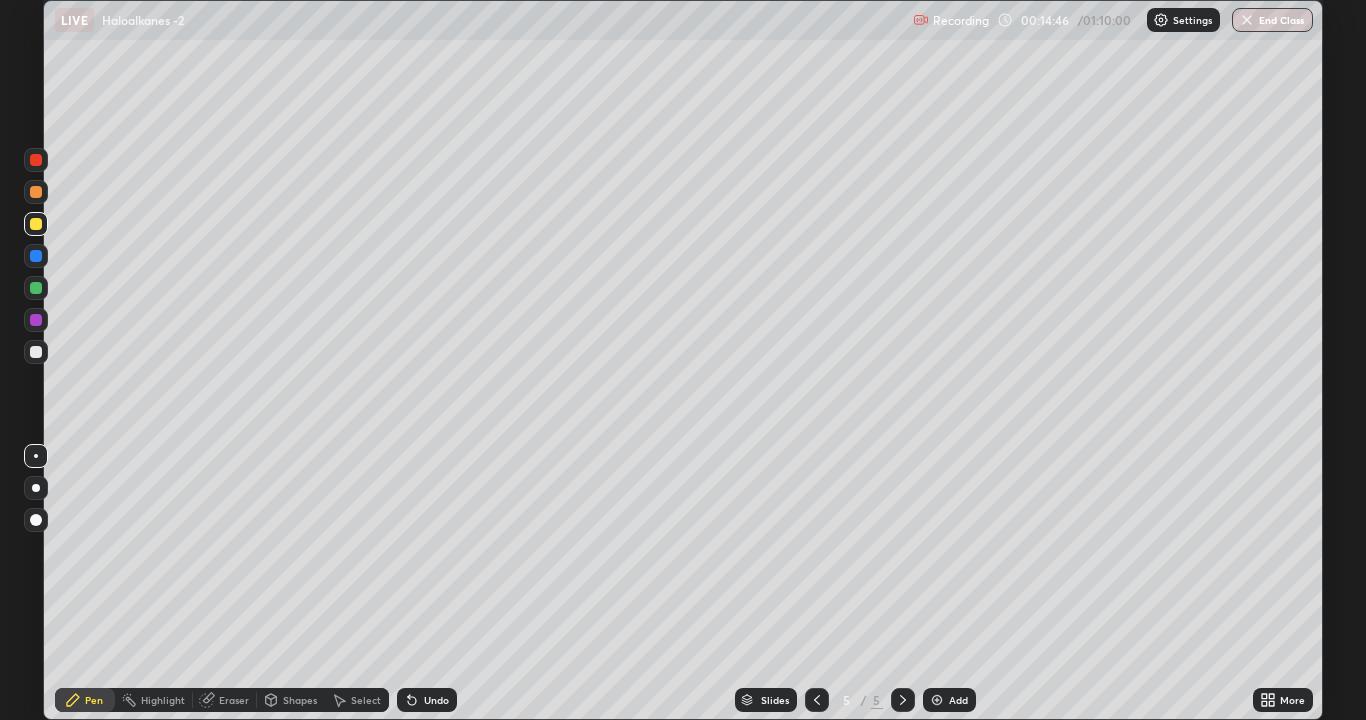 click at bounding box center (36, 352) 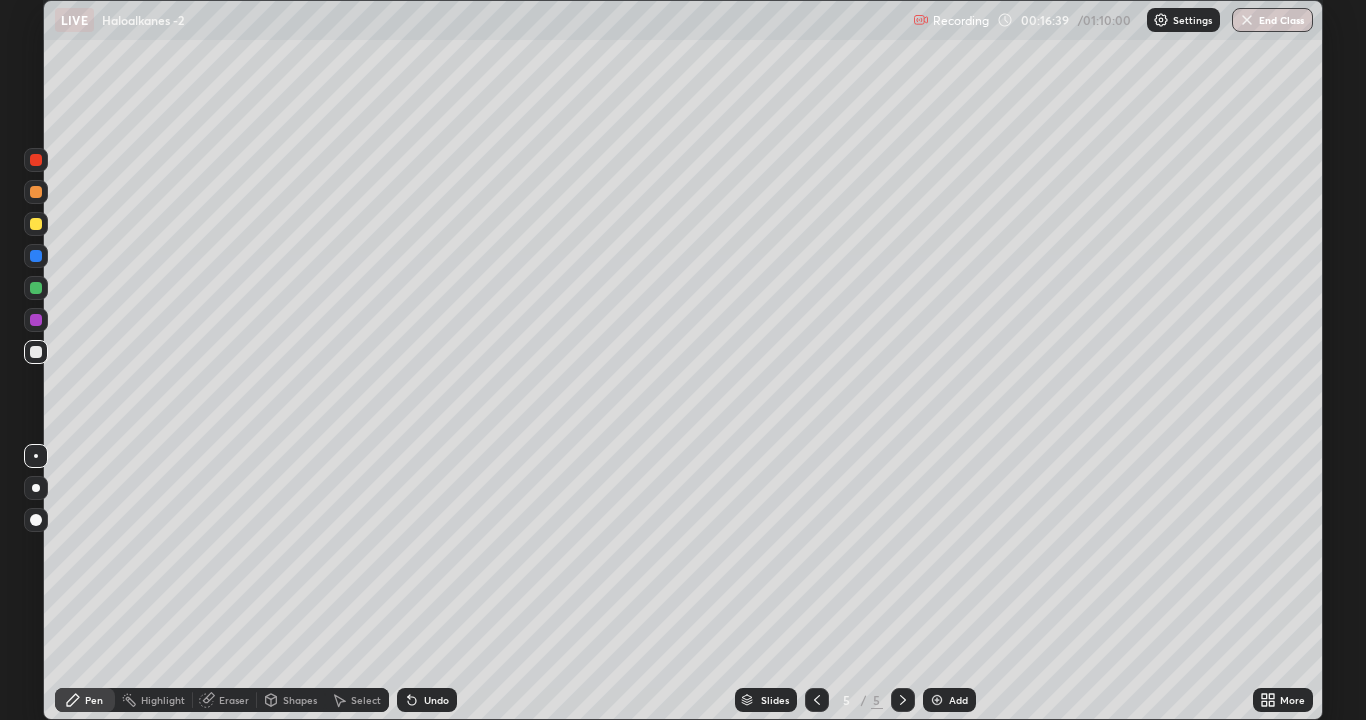 click at bounding box center [36, 224] 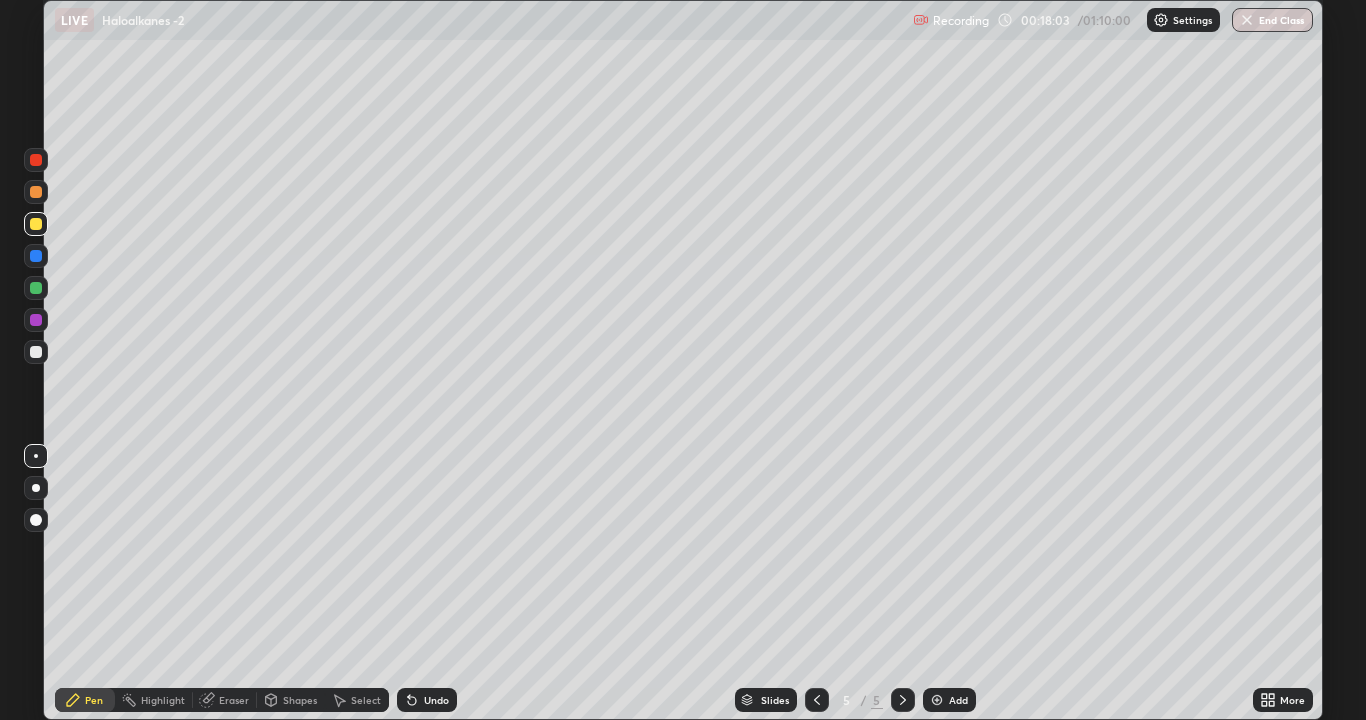 click at bounding box center [36, 352] 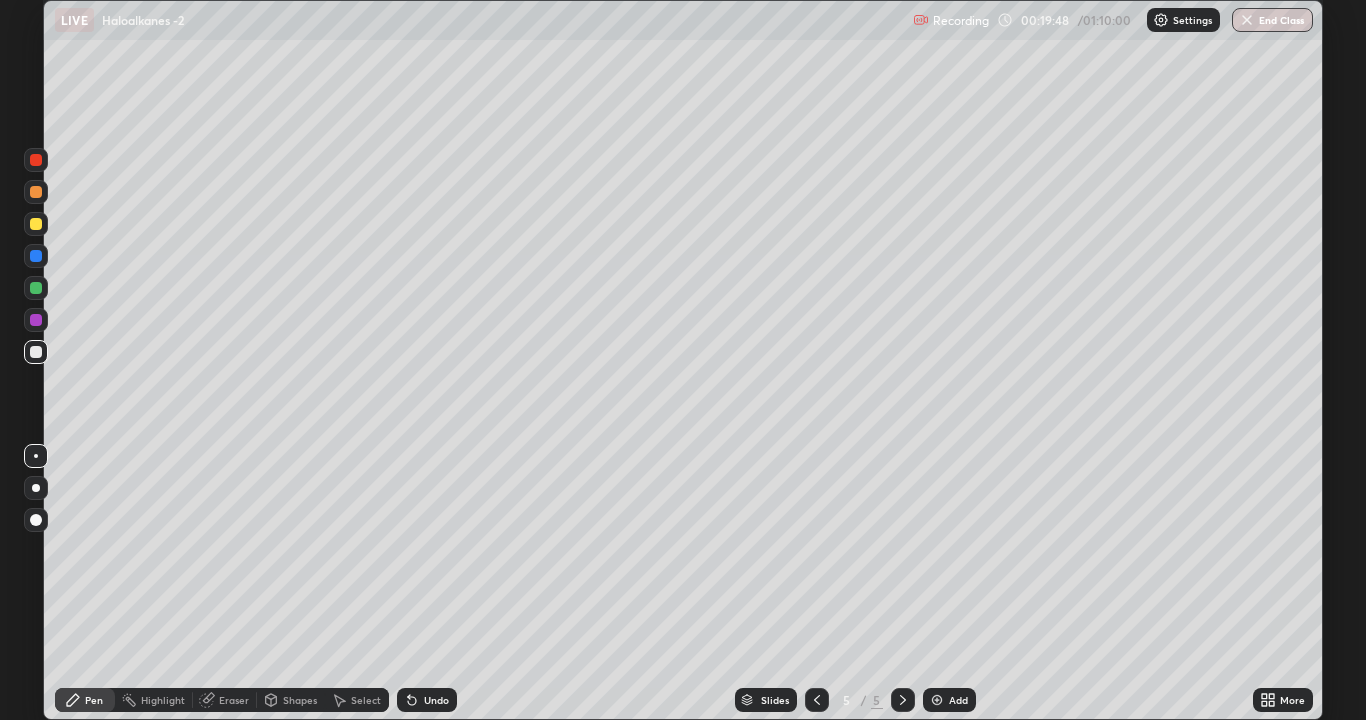 click at bounding box center (937, 700) 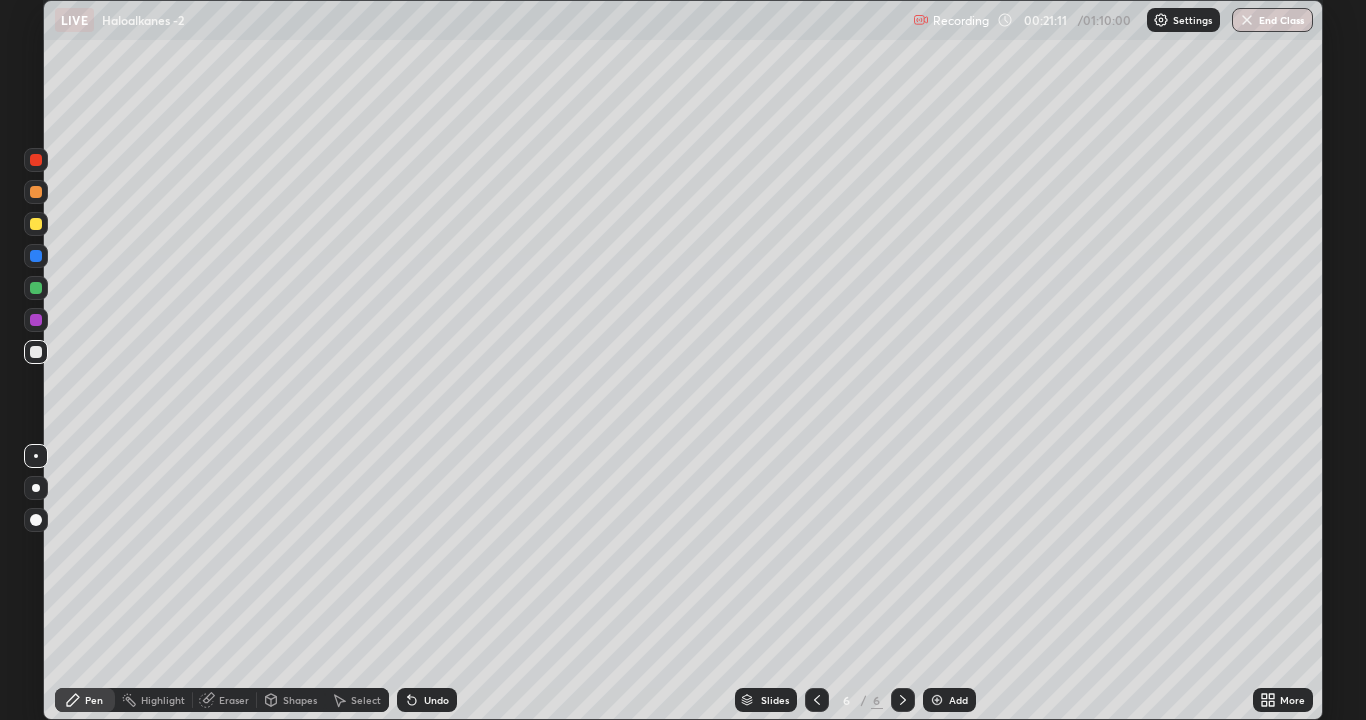 click at bounding box center (36, 256) 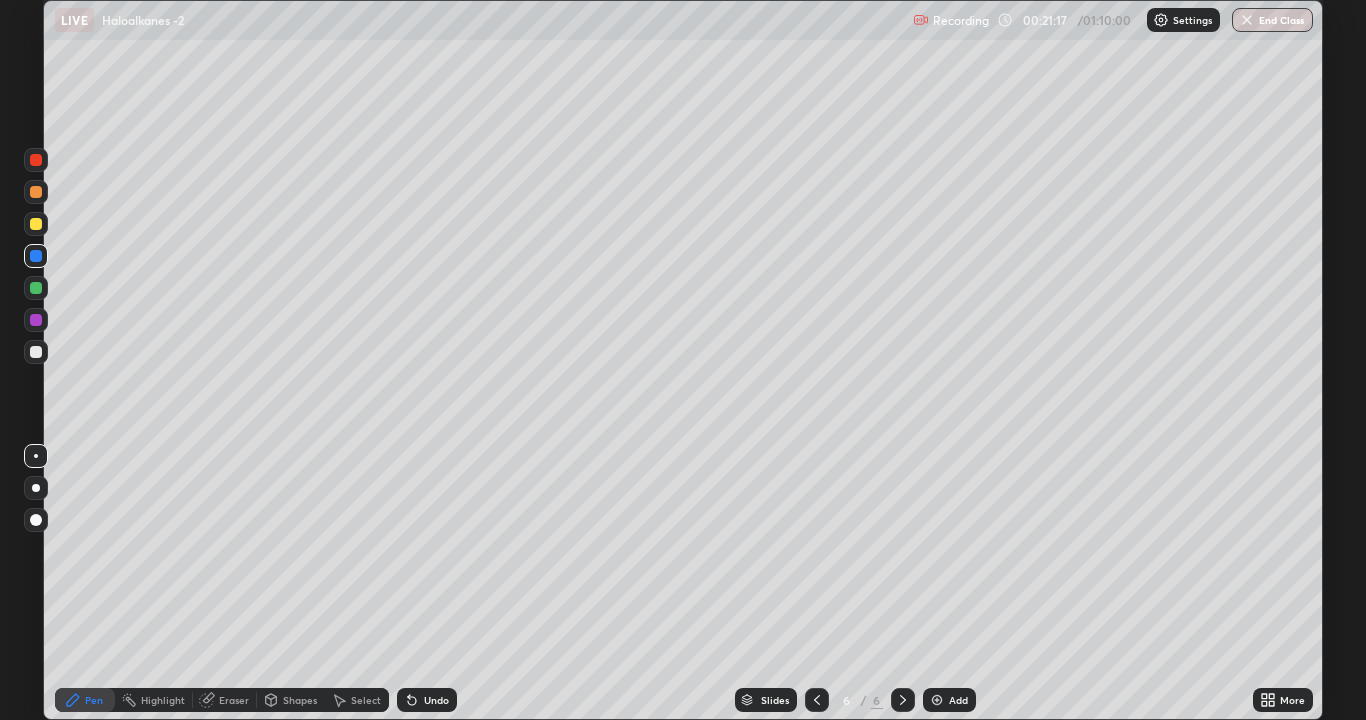 click at bounding box center (36, 352) 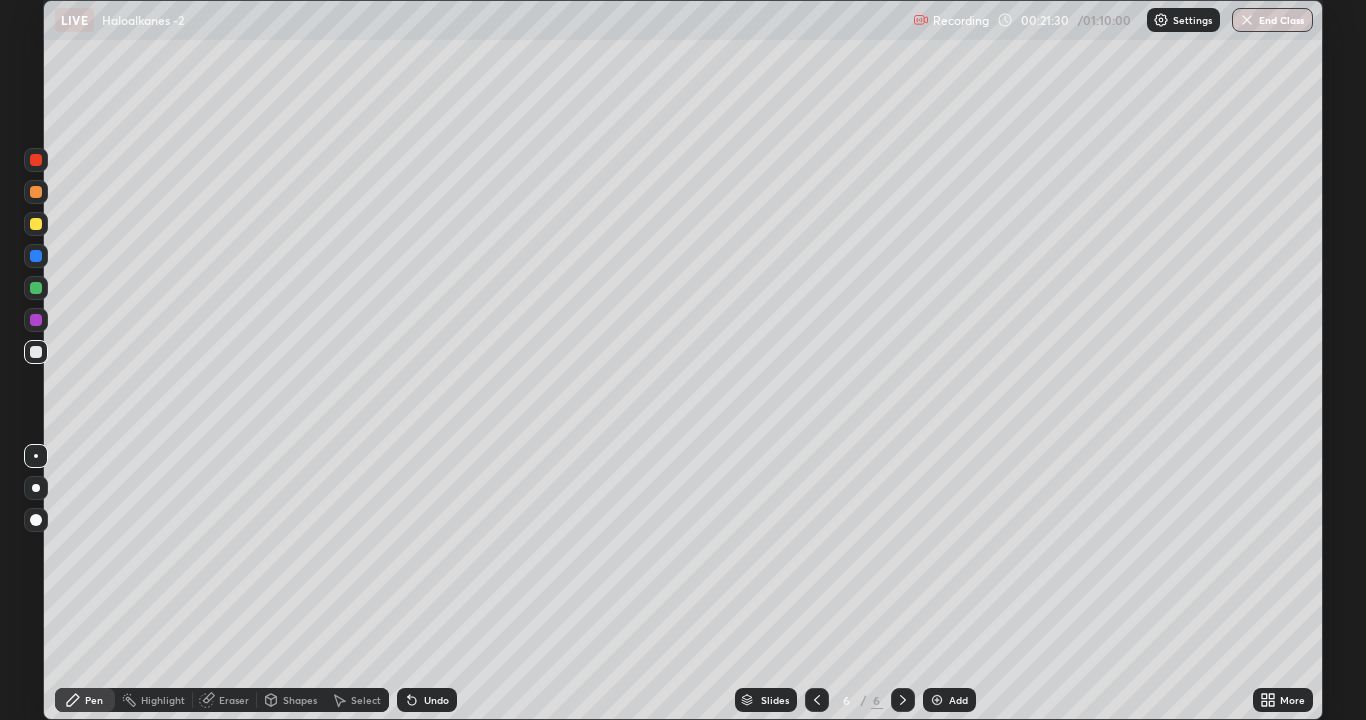 click on "Undo" at bounding box center (427, 700) 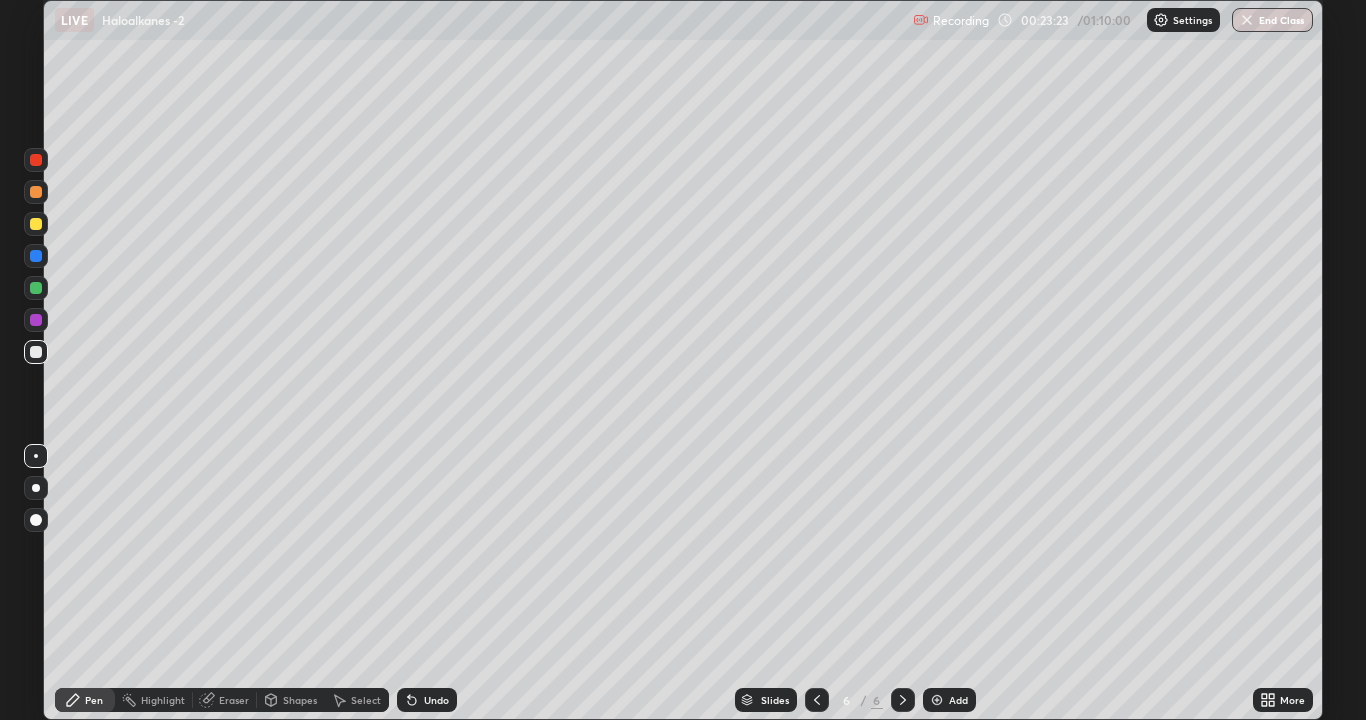 click at bounding box center (937, 700) 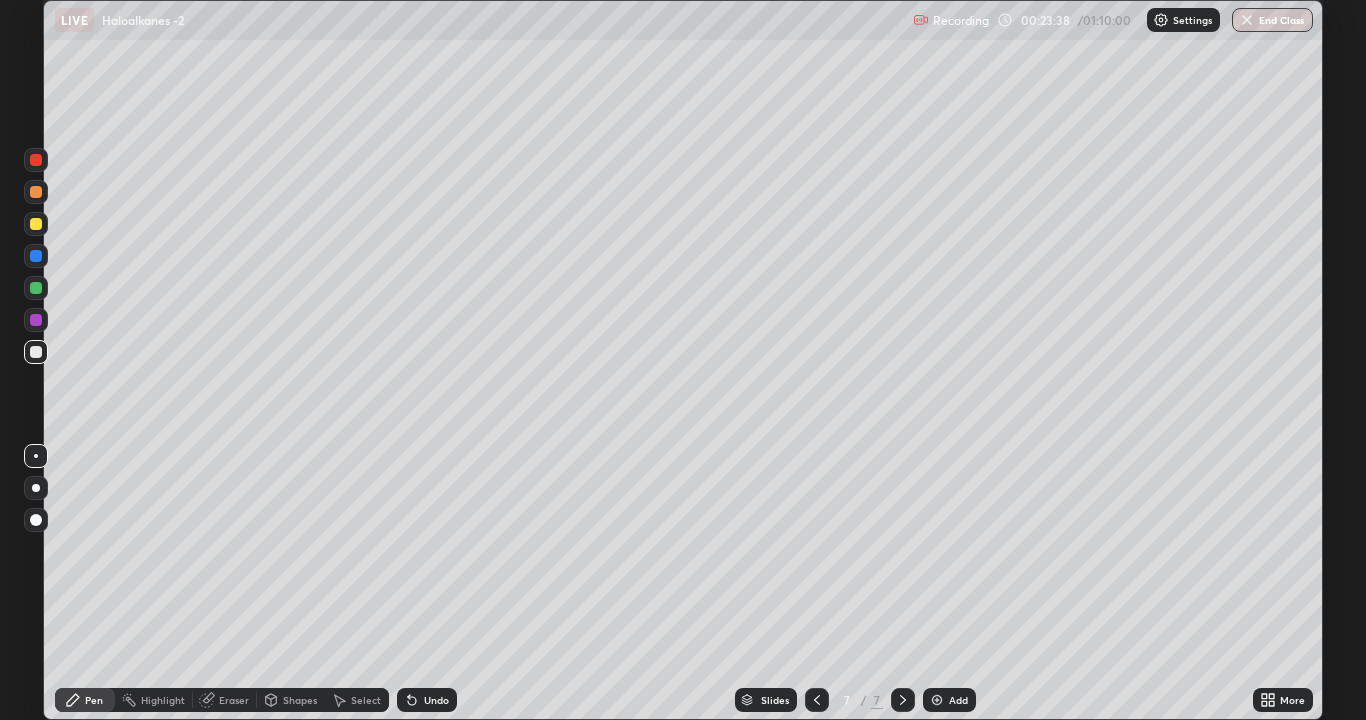click on "Undo" at bounding box center [427, 700] 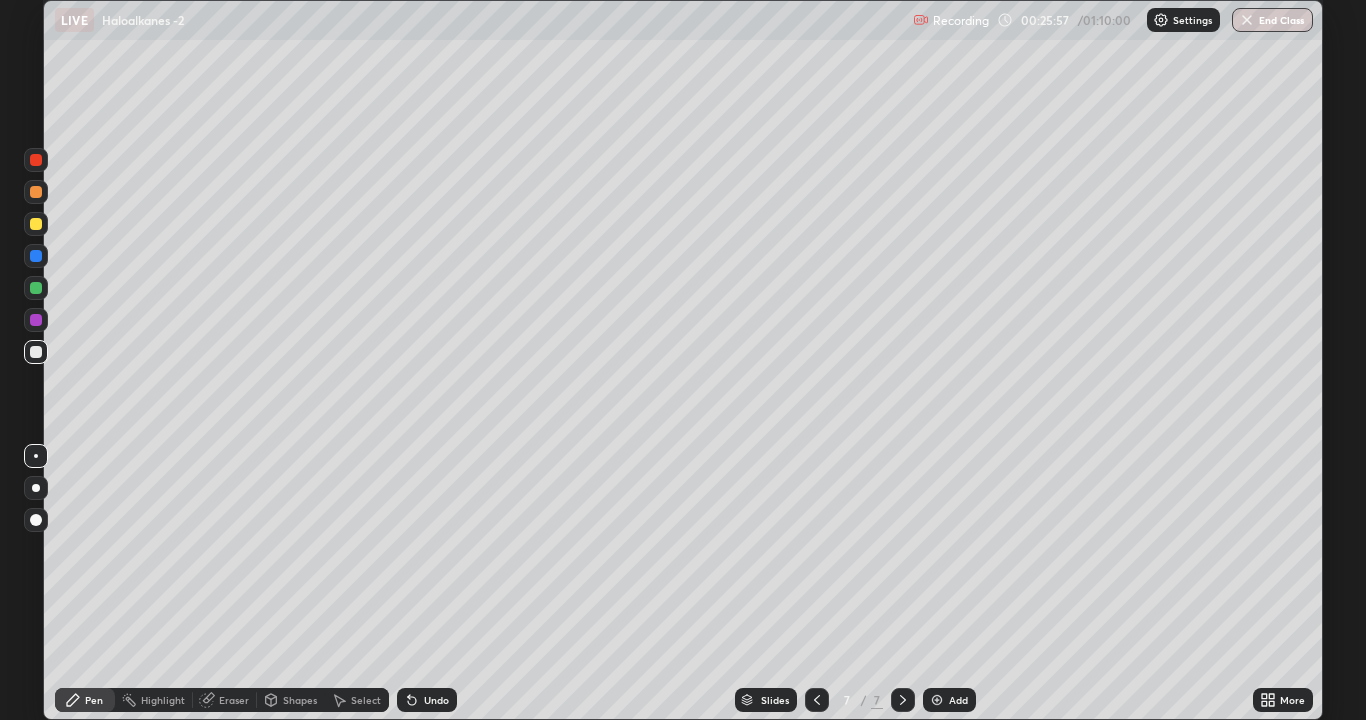 click on "Undo" at bounding box center (436, 700) 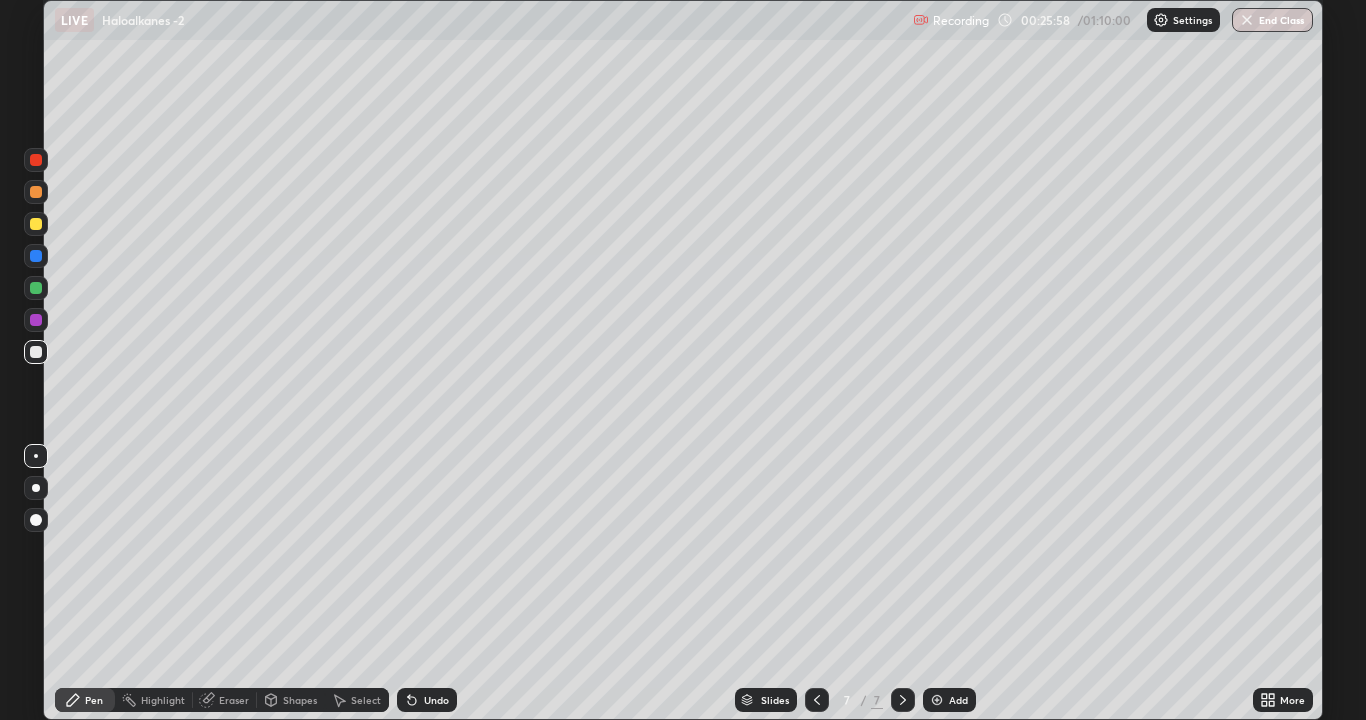 click on "Undo" at bounding box center [436, 700] 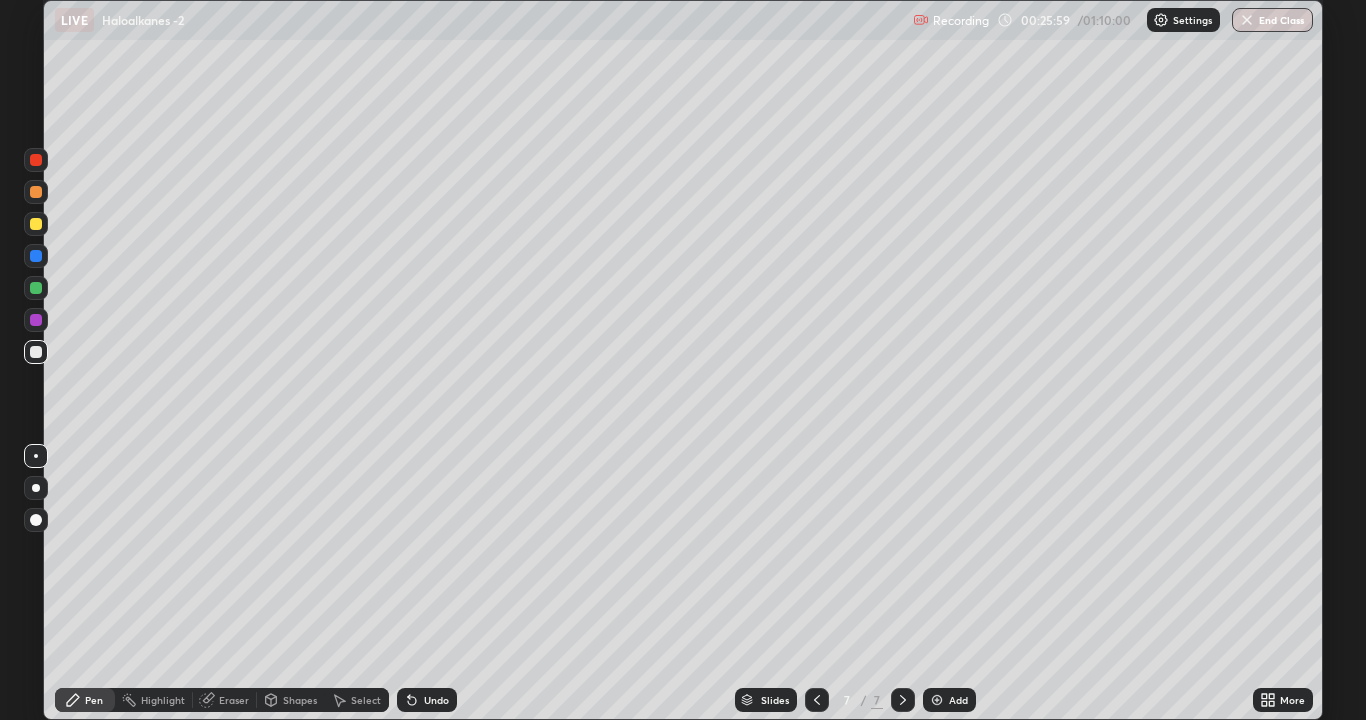 click on "Undo" at bounding box center [436, 700] 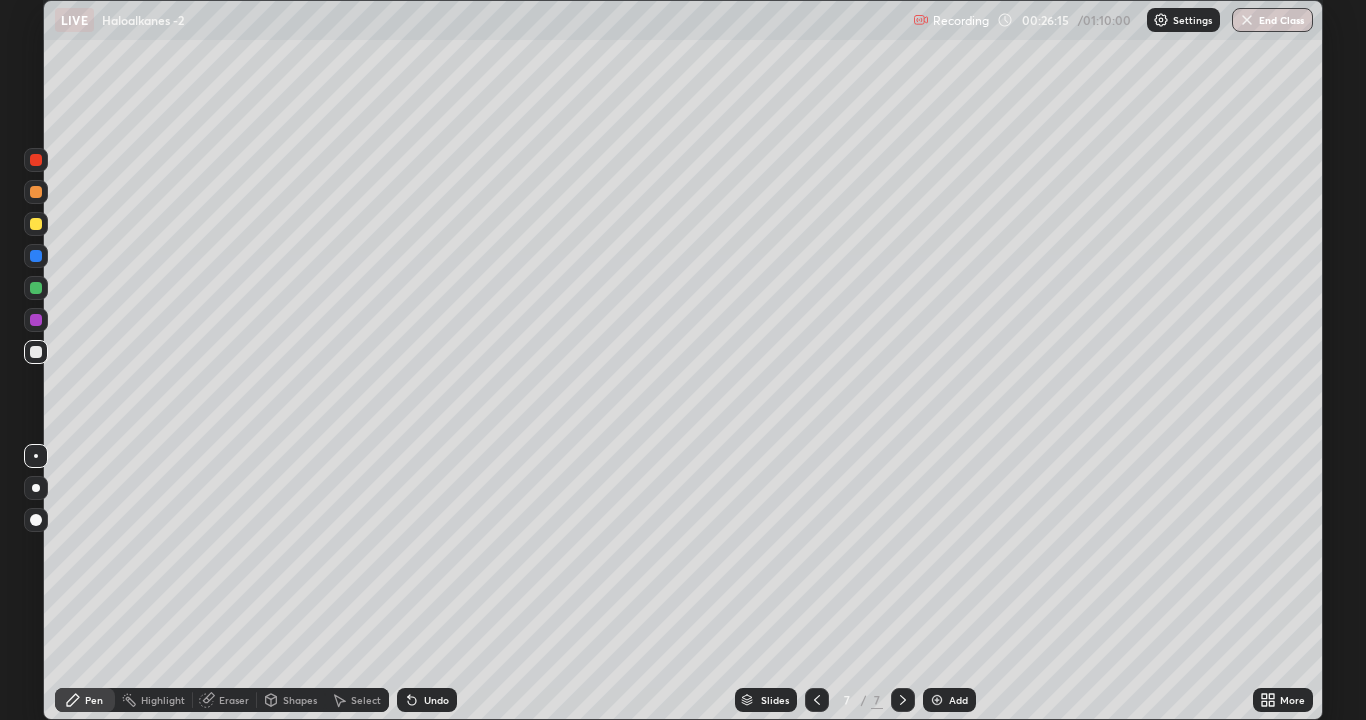 click at bounding box center [36, 320] 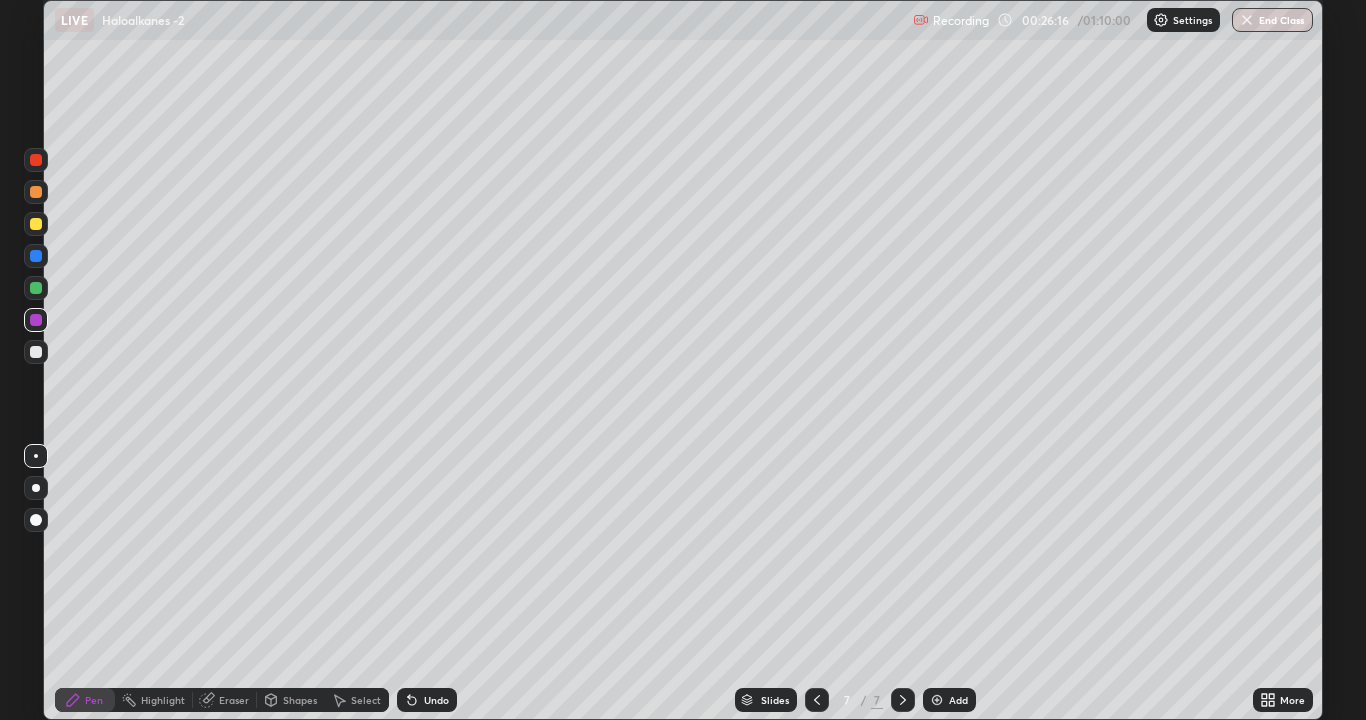 click at bounding box center [36, 352] 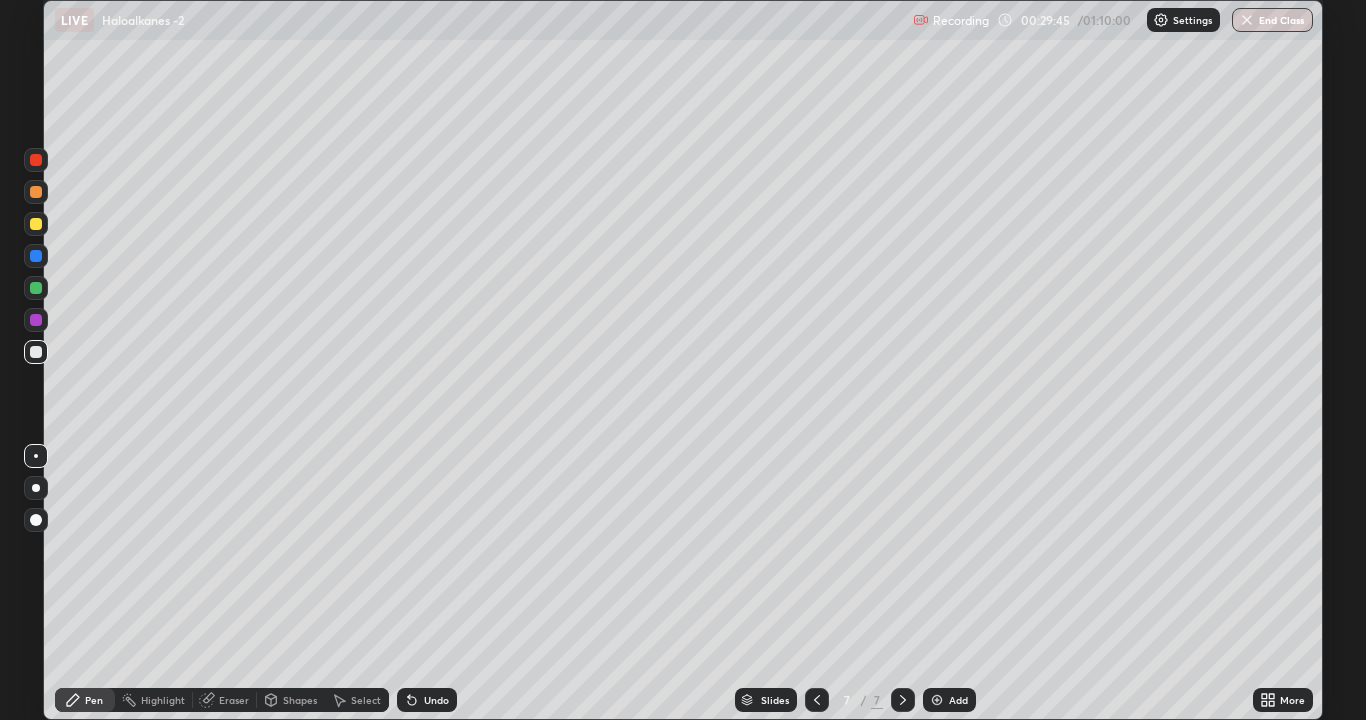 click at bounding box center (937, 700) 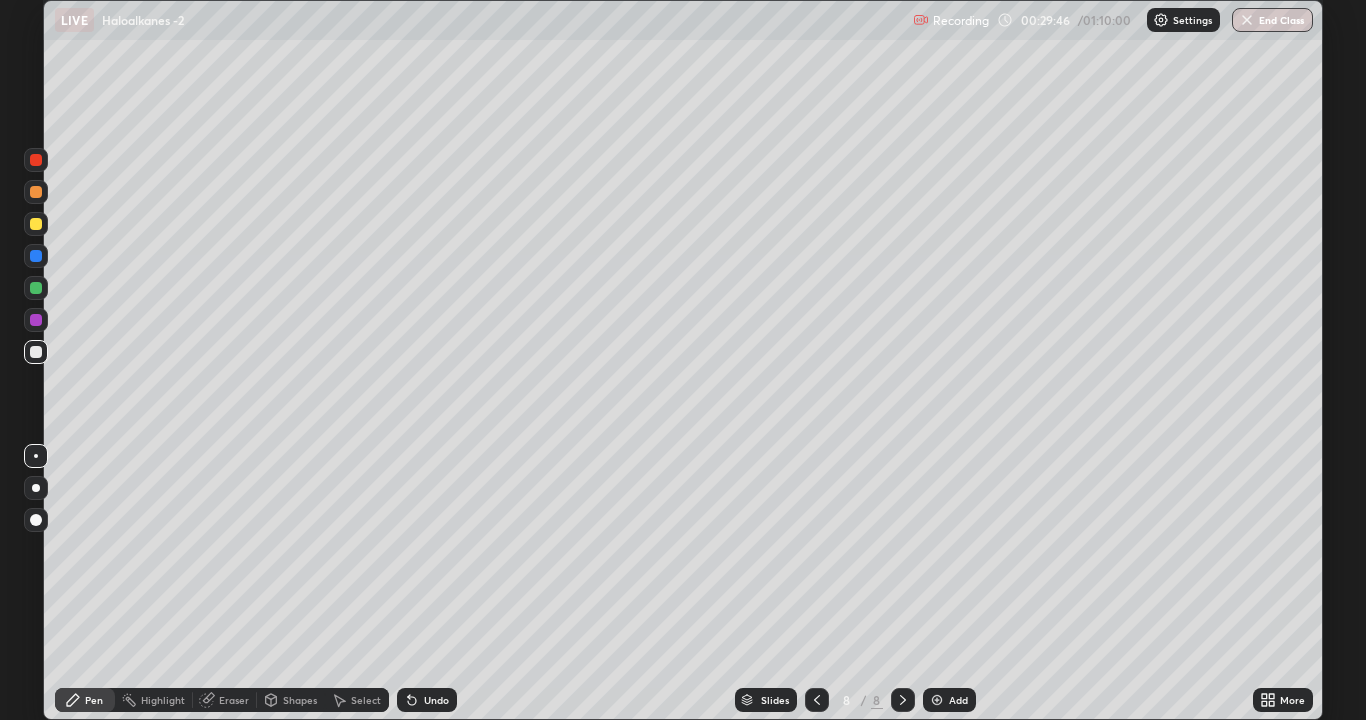 click at bounding box center (36, 224) 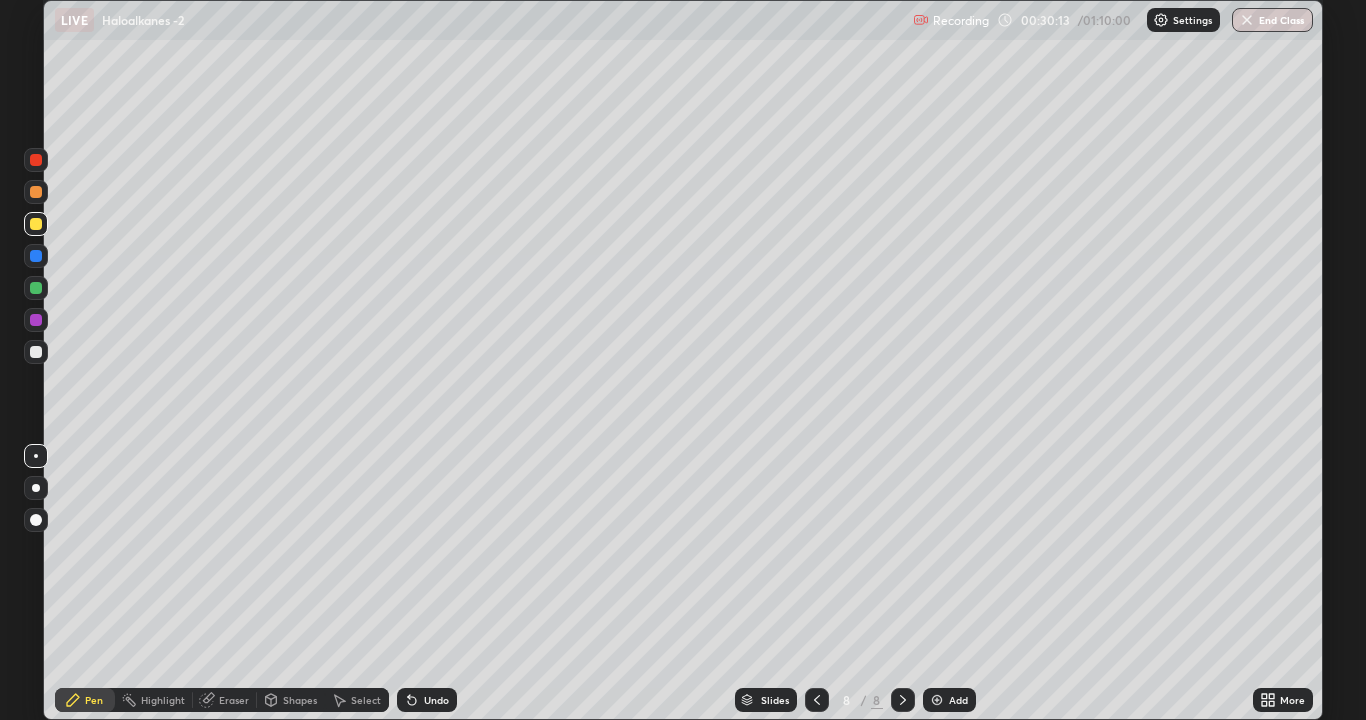 click at bounding box center [36, 352] 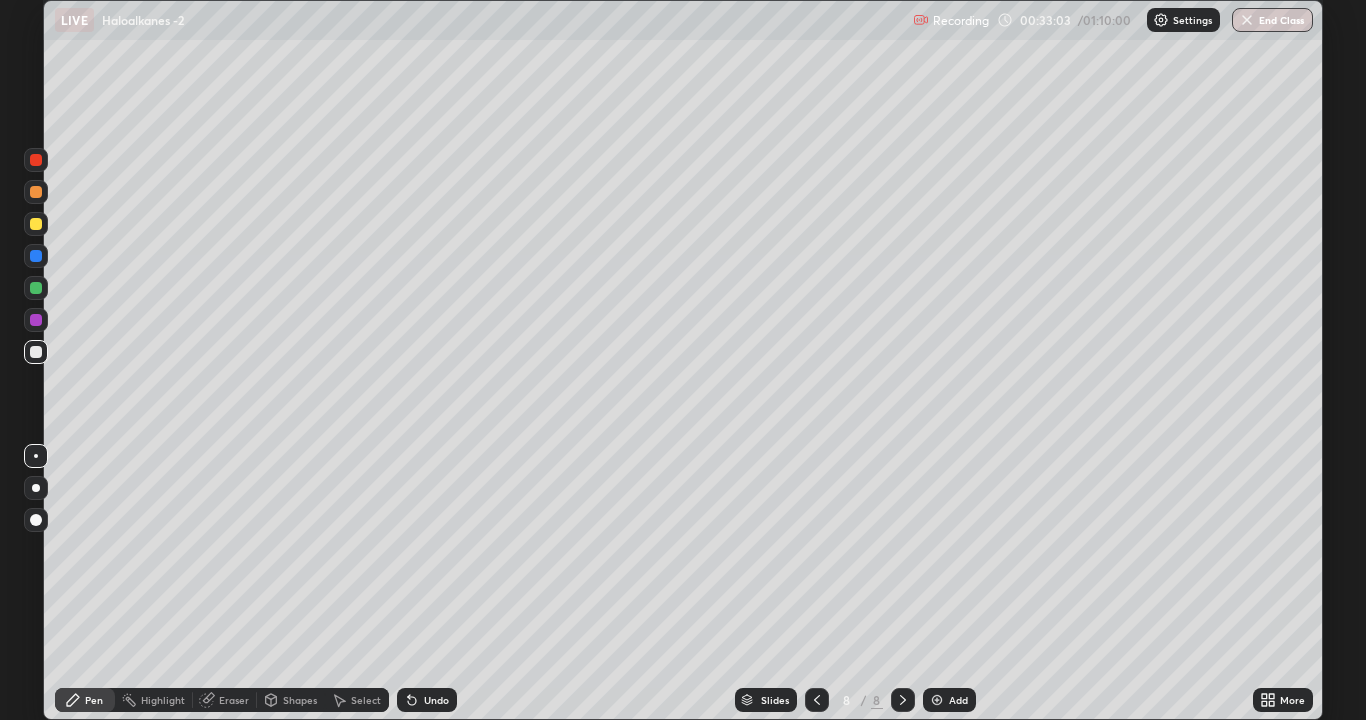 click at bounding box center [36, 288] 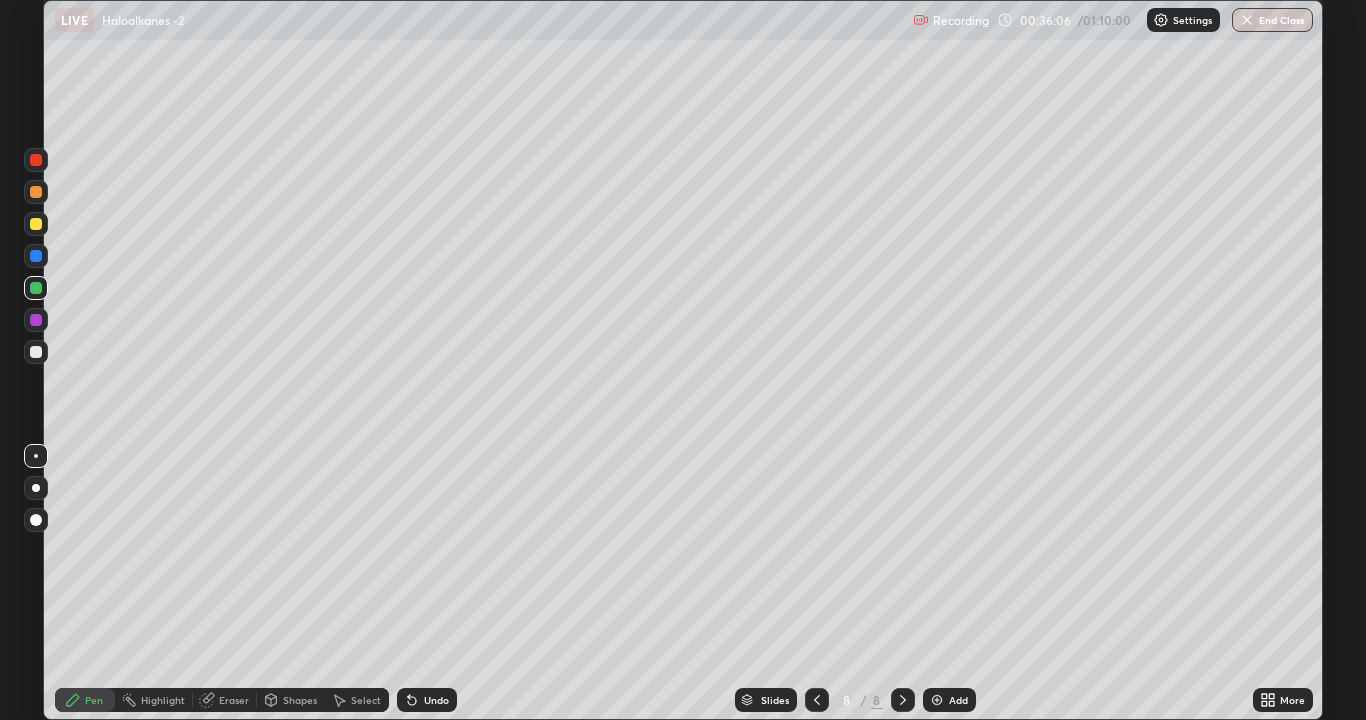 click at bounding box center [937, 700] 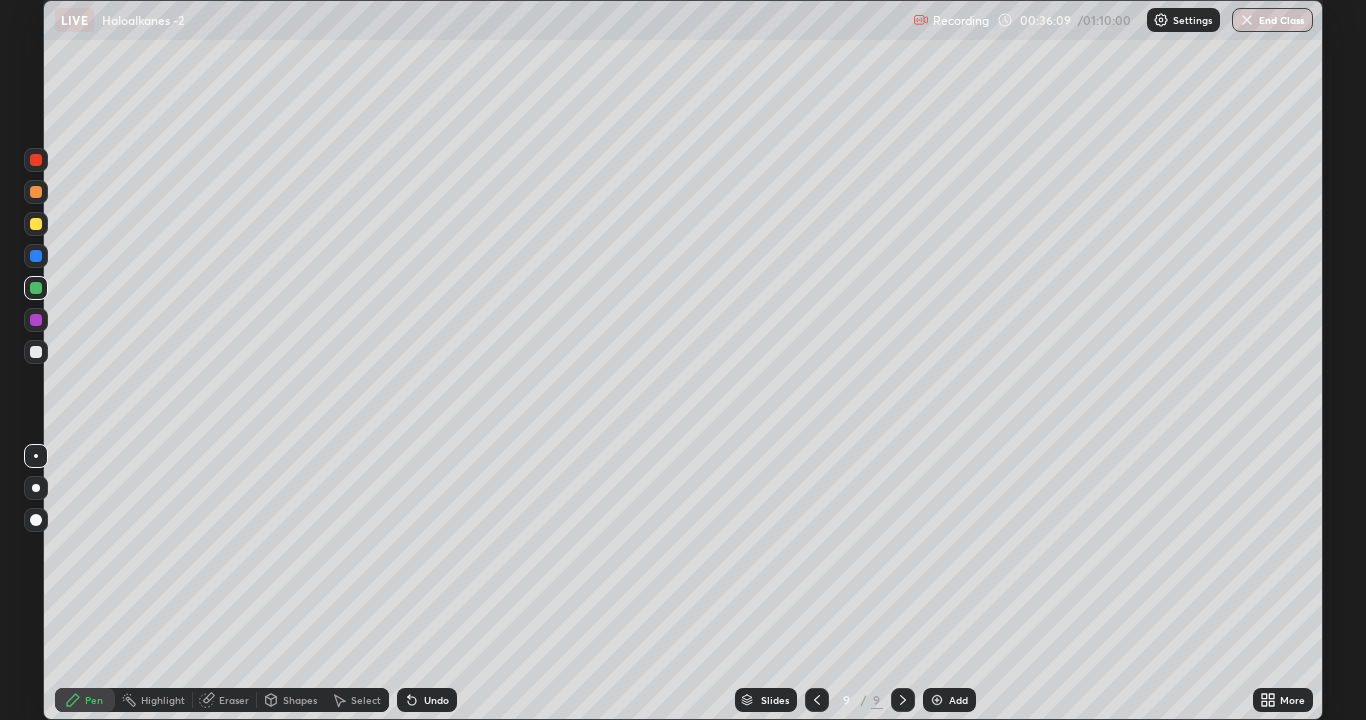 click at bounding box center (36, 352) 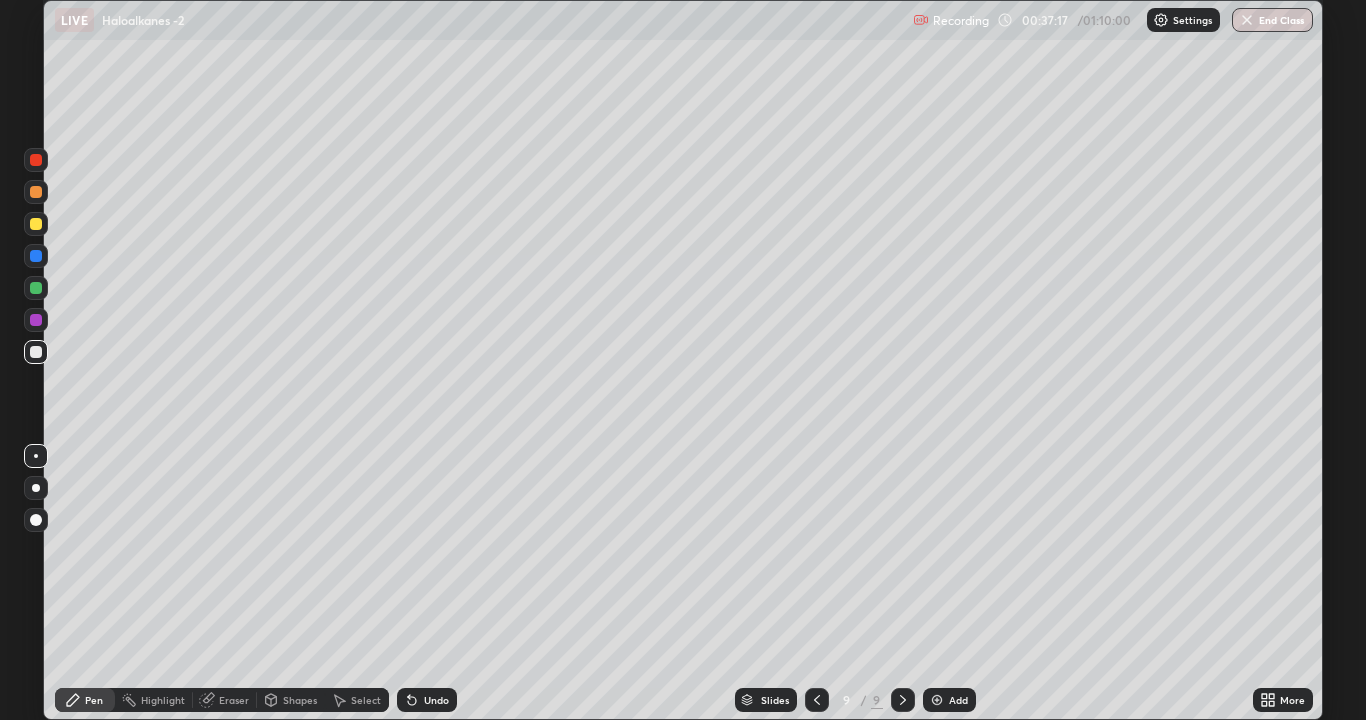click 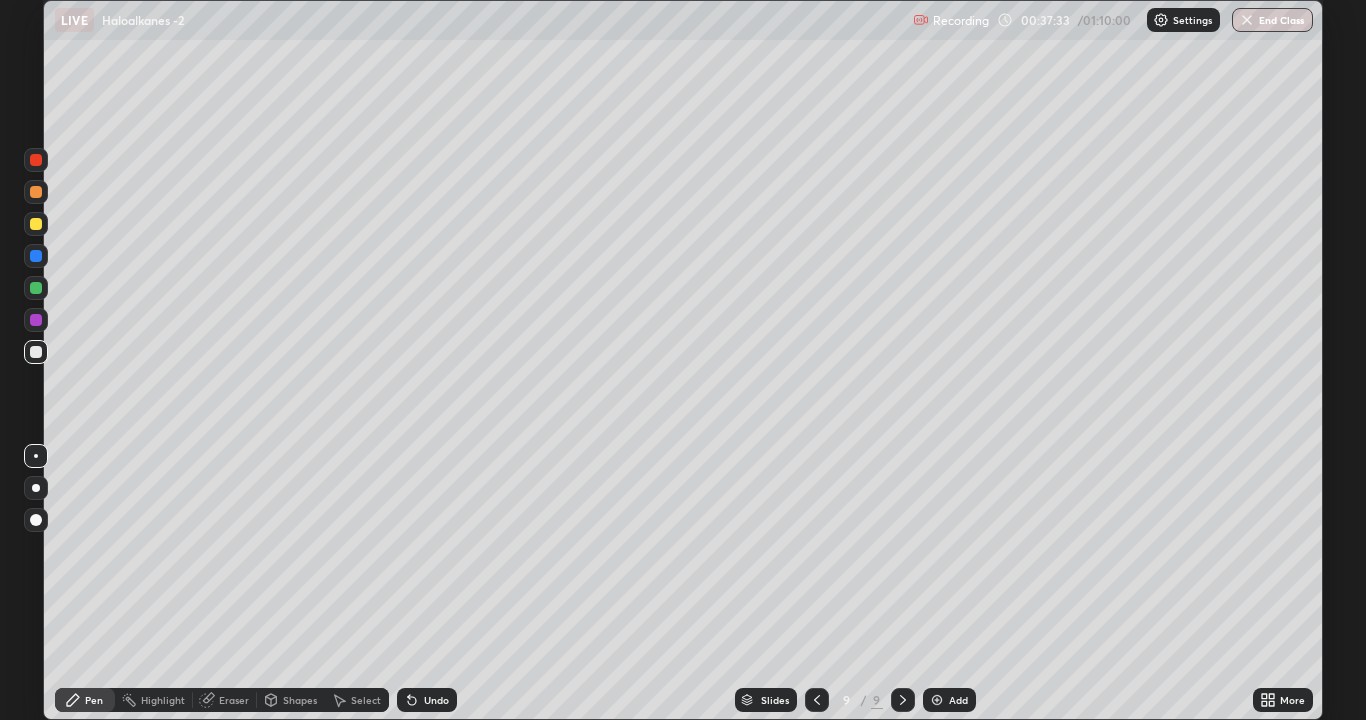 click on "Undo" at bounding box center (427, 700) 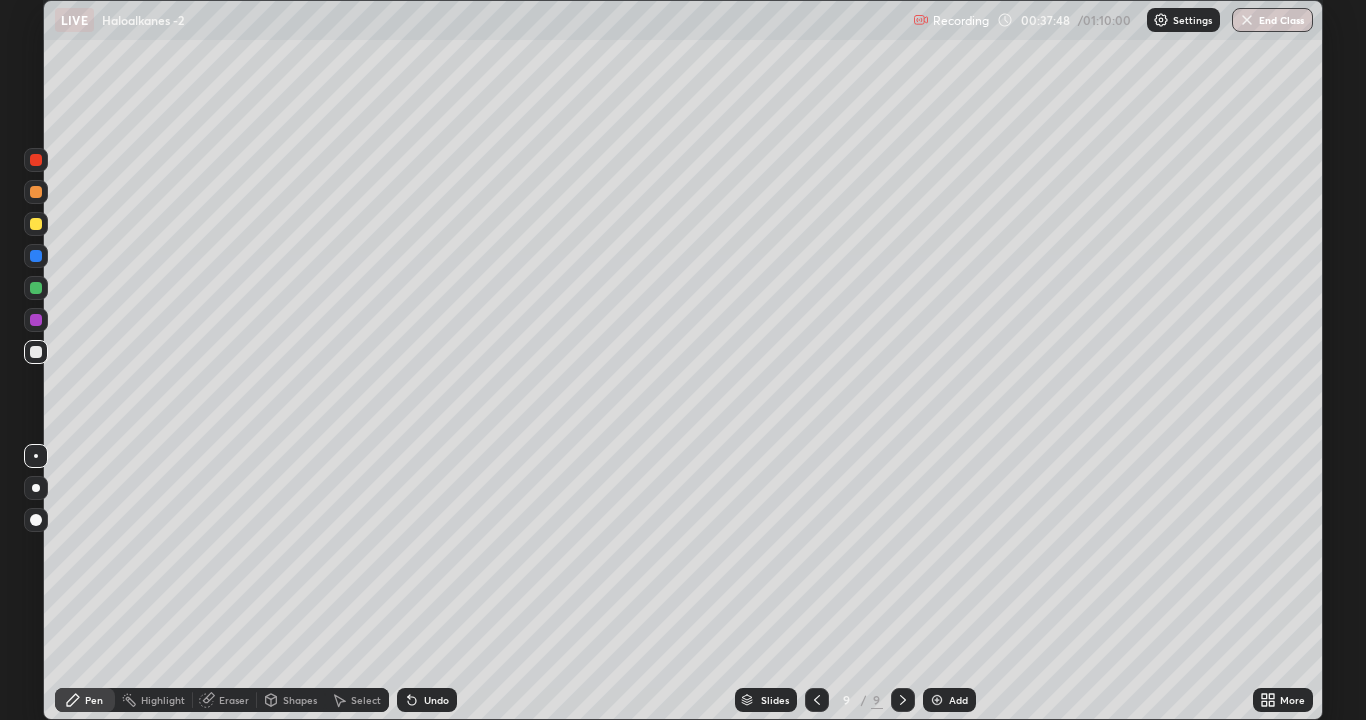click at bounding box center (36, 320) 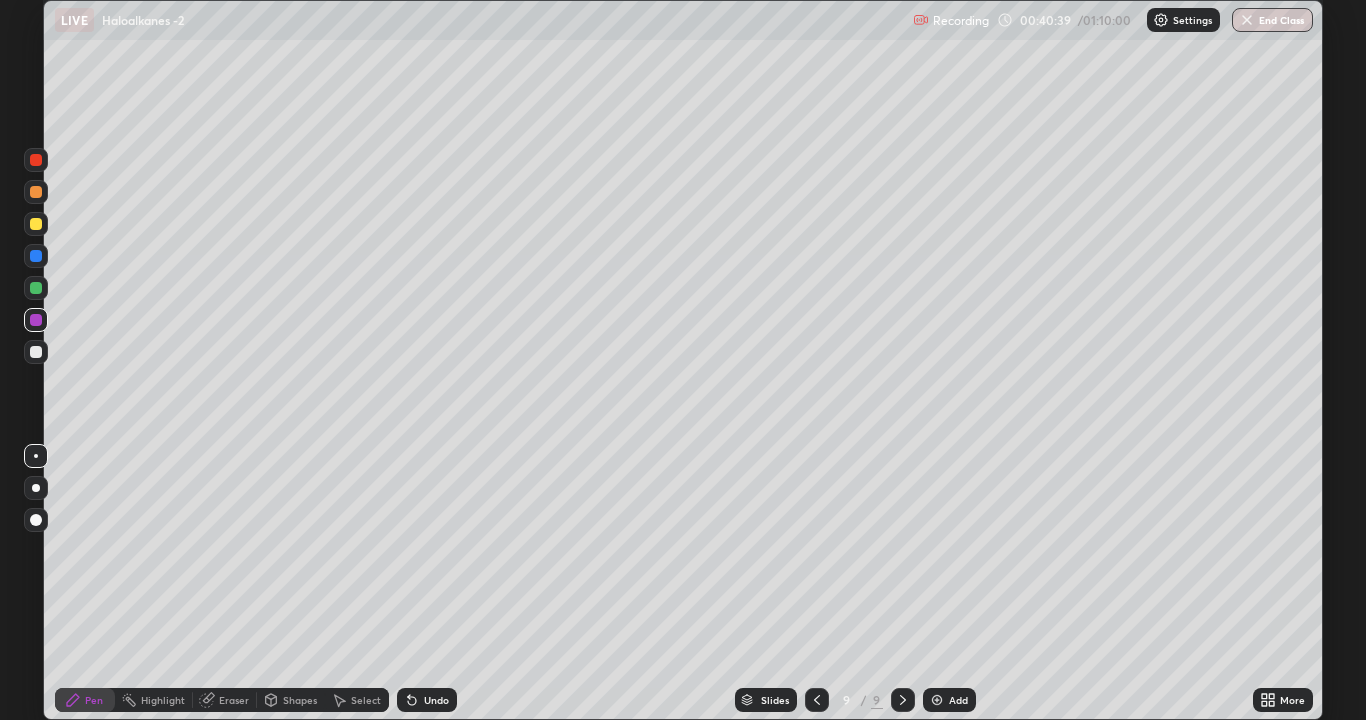 click at bounding box center (937, 700) 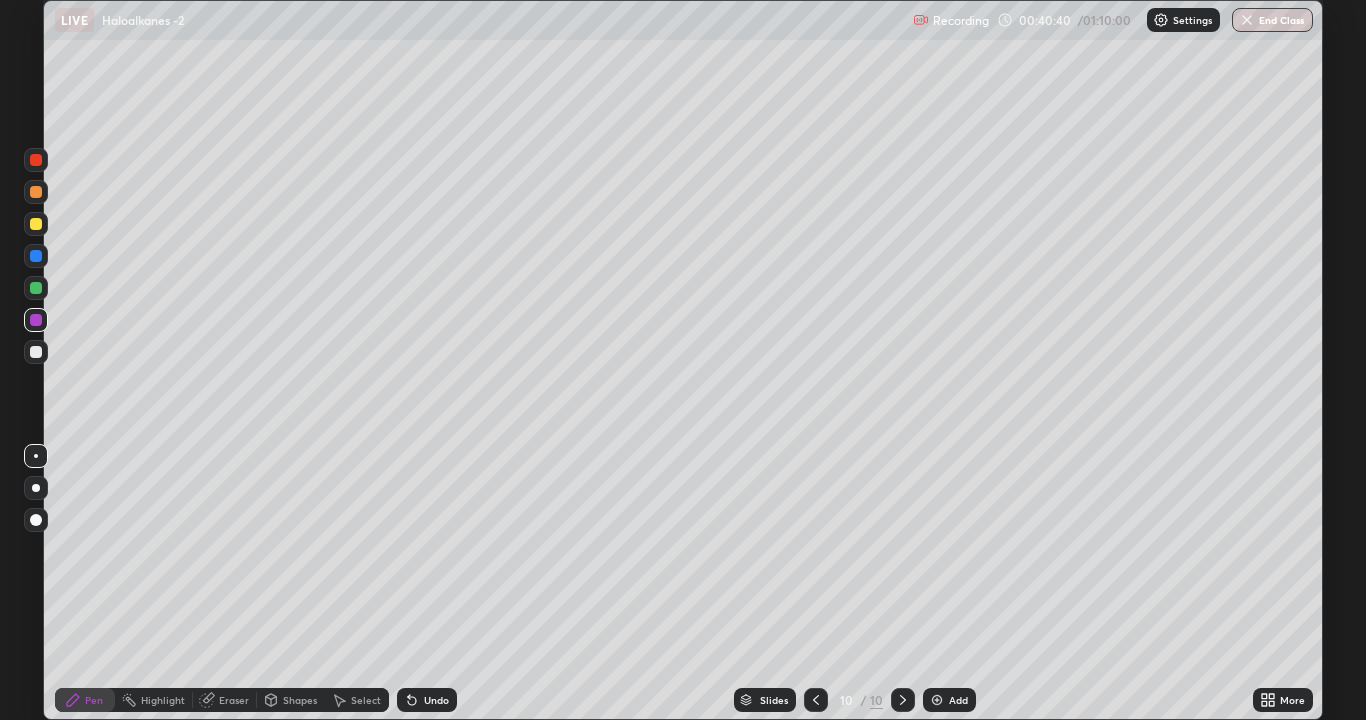 click at bounding box center [36, 224] 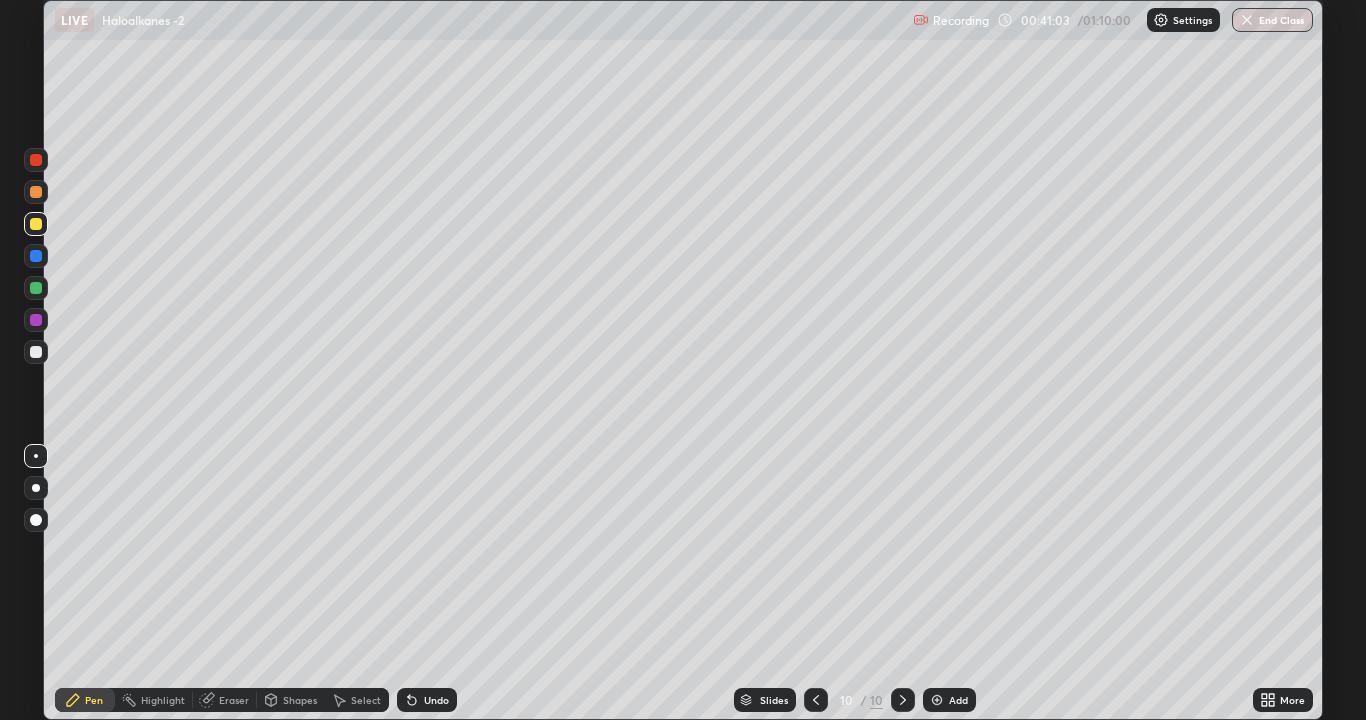 click at bounding box center (36, 352) 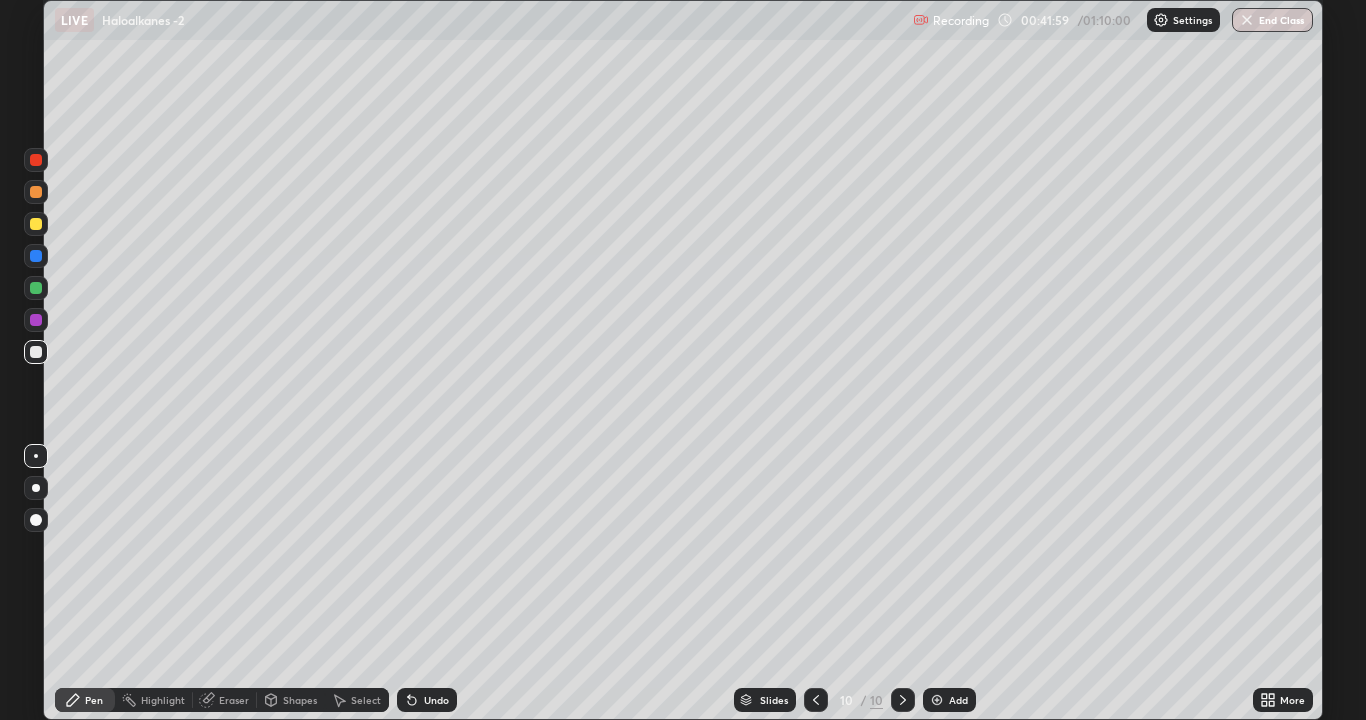 click at bounding box center (36, 288) 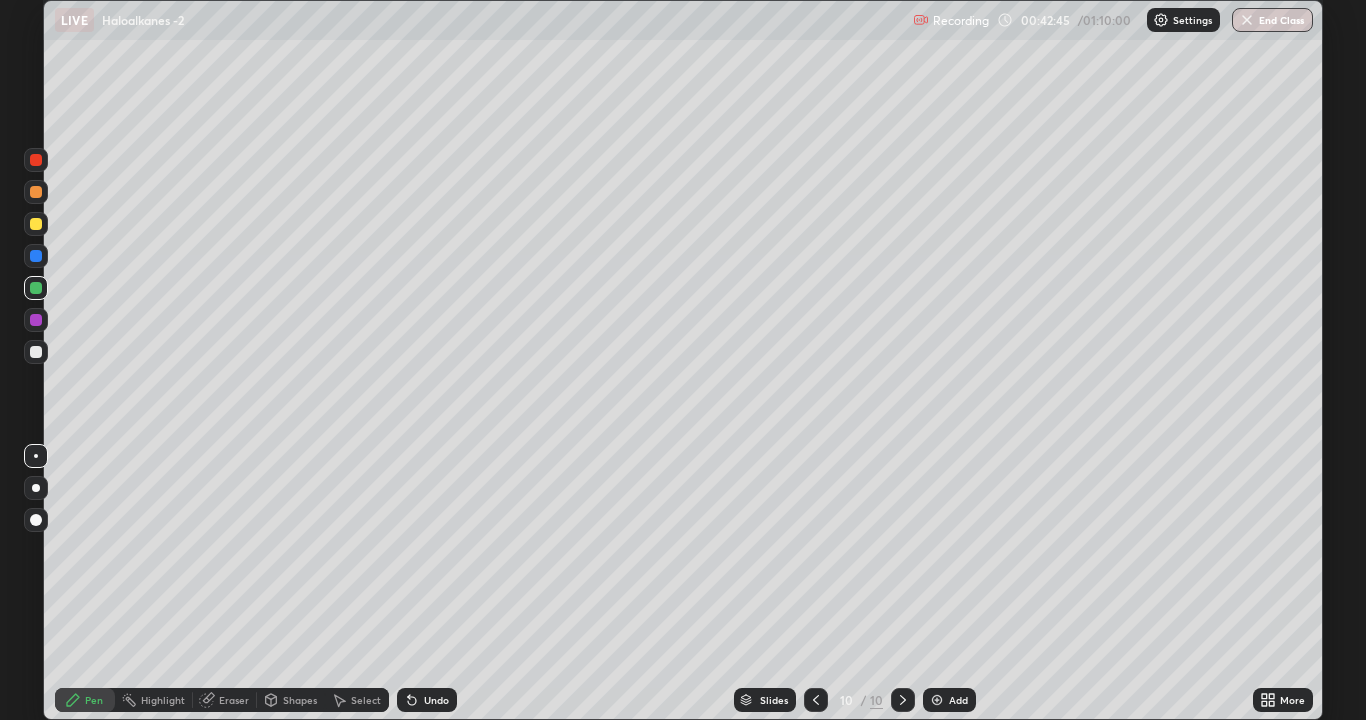 click at bounding box center (36, 352) 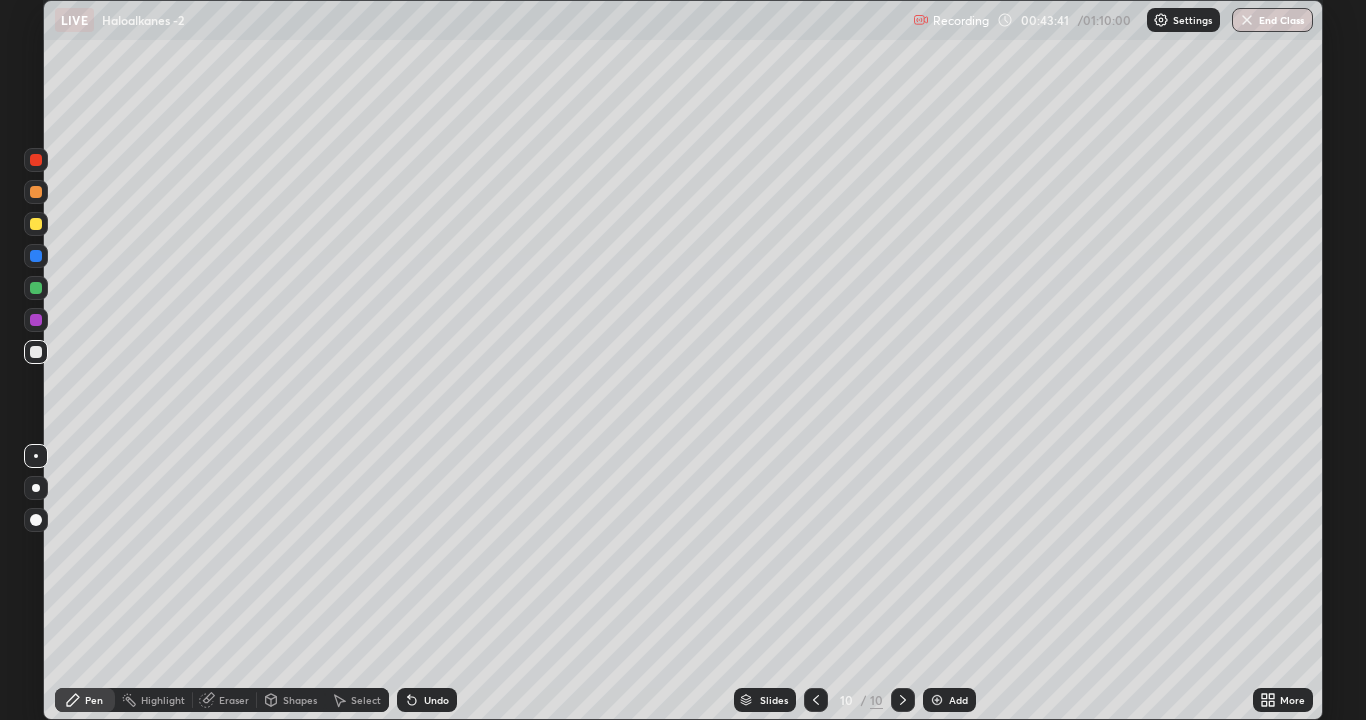 click at bounding box center [36, 288] 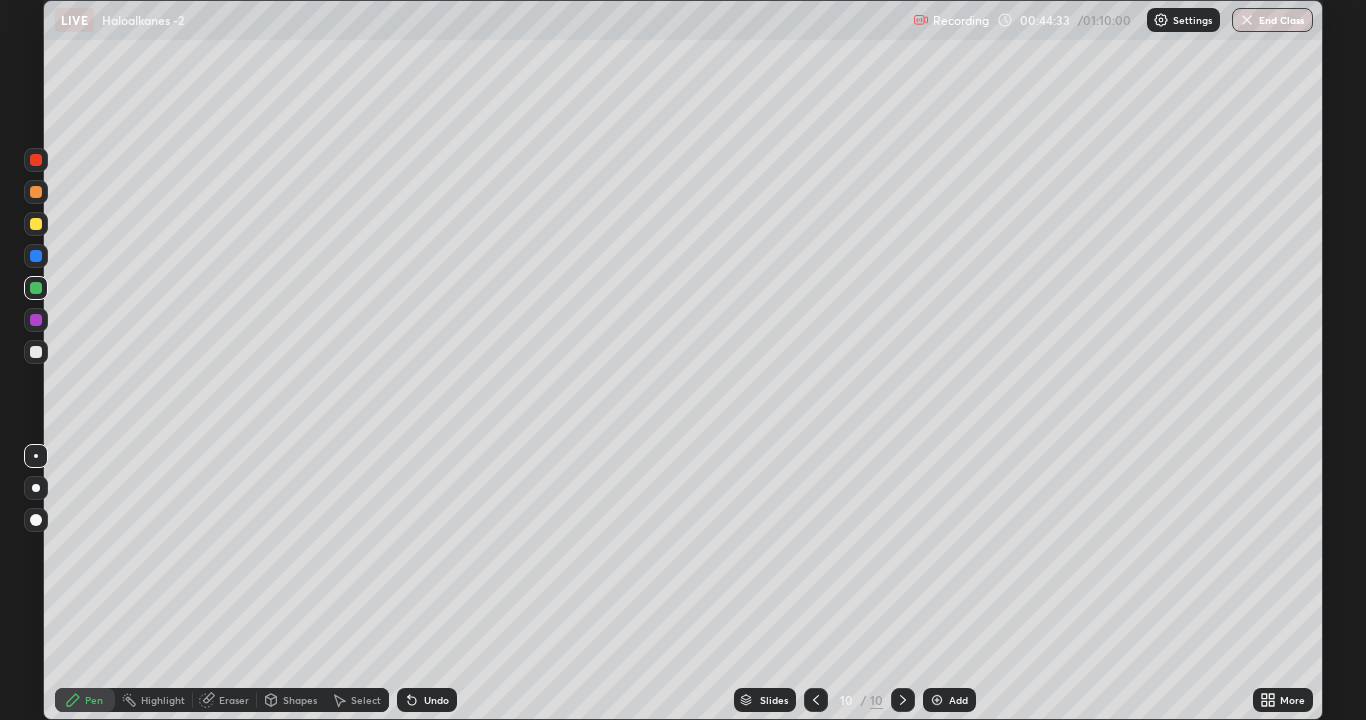 click at bounding box center [937, 700] 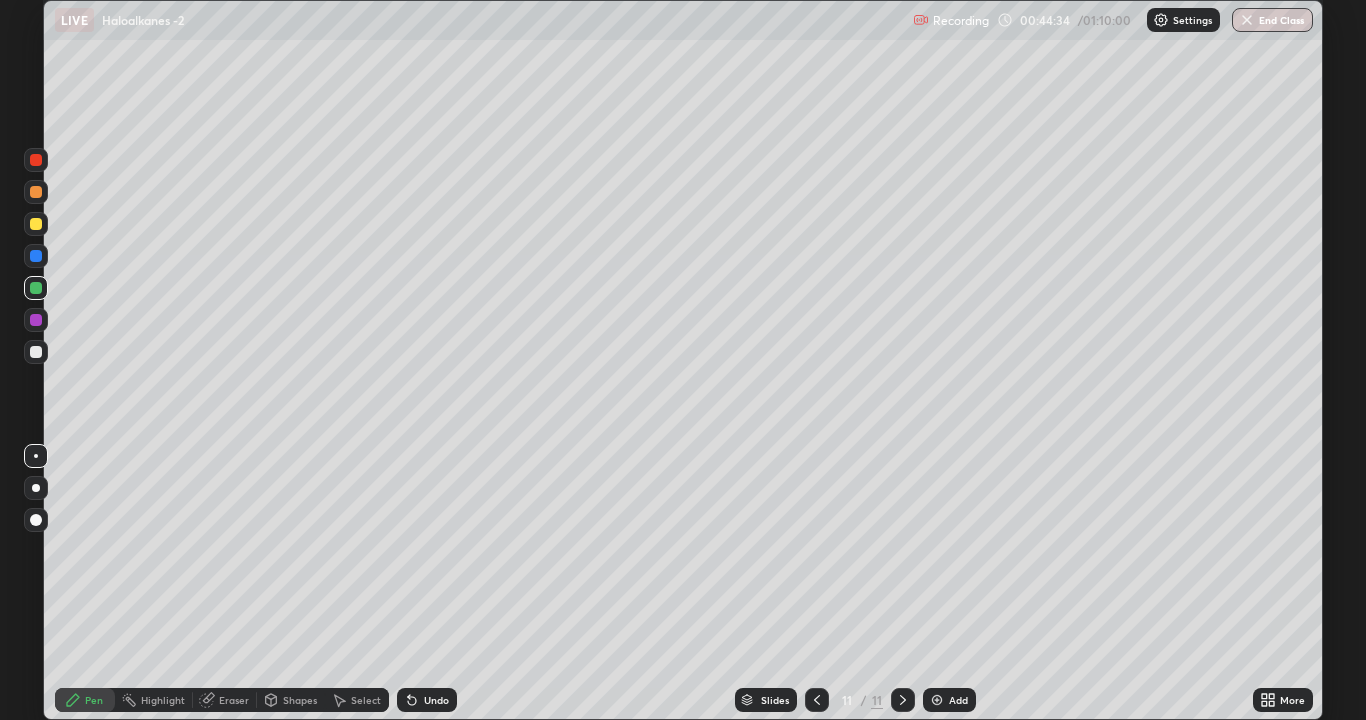 click at bounding box center (36, 352) 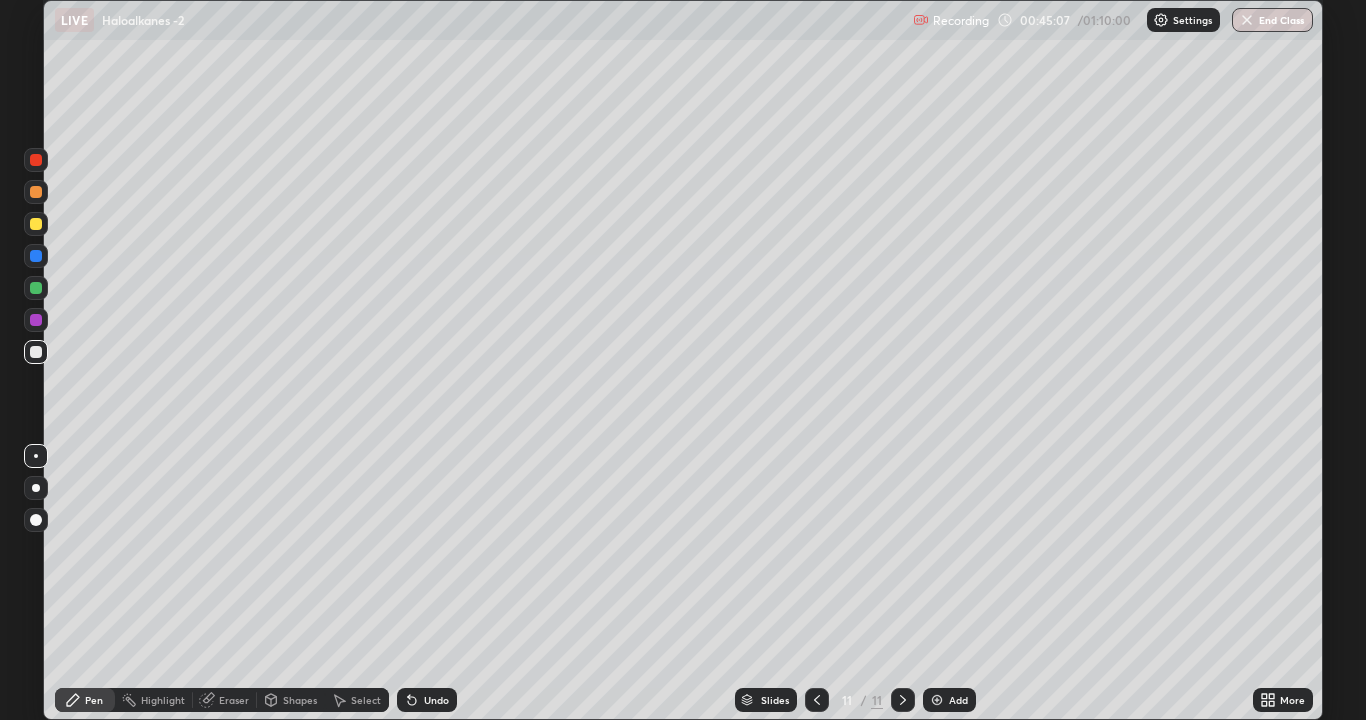 click 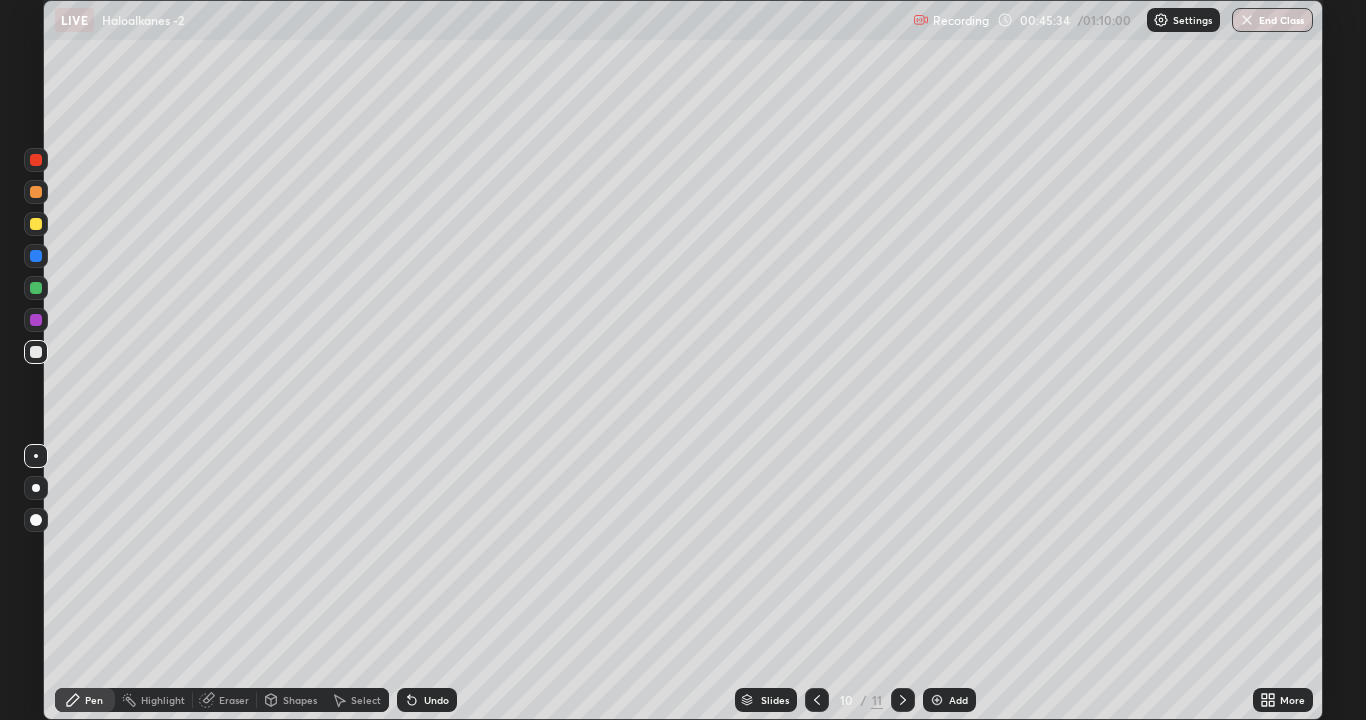 click 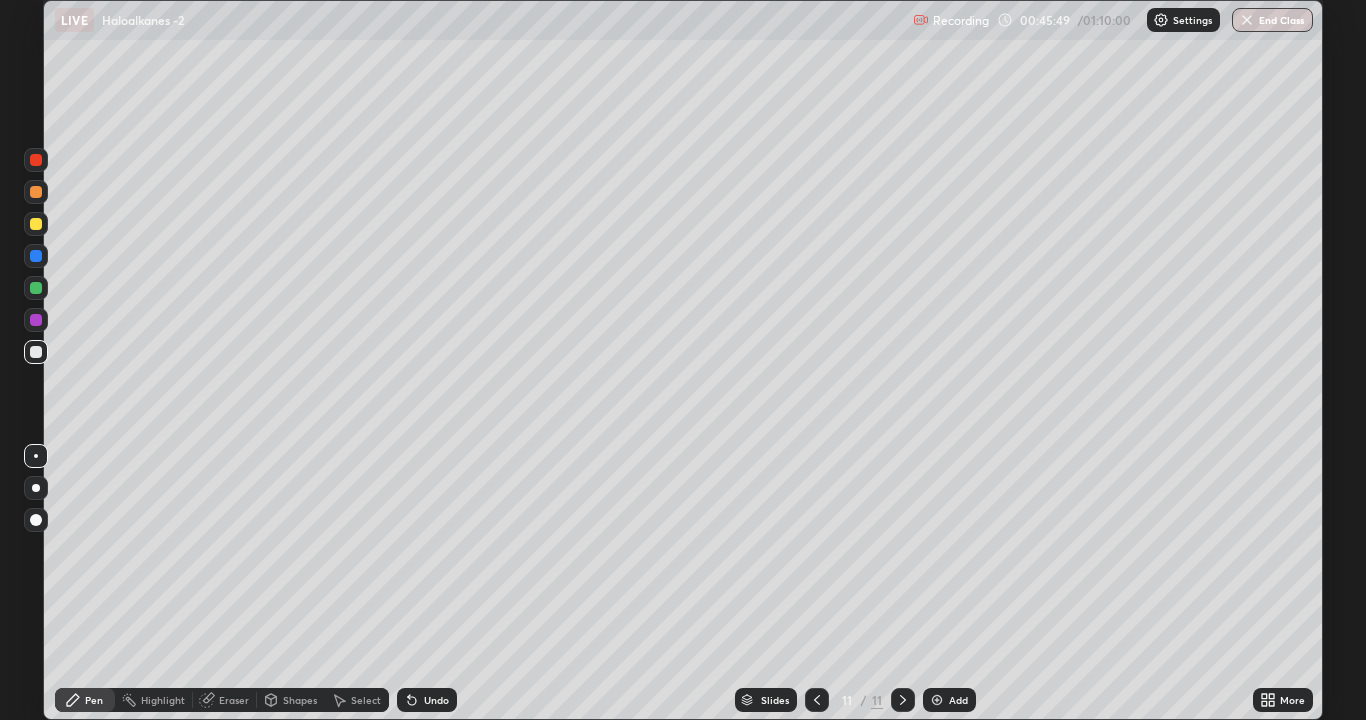 click at bounding box center [36, 288] 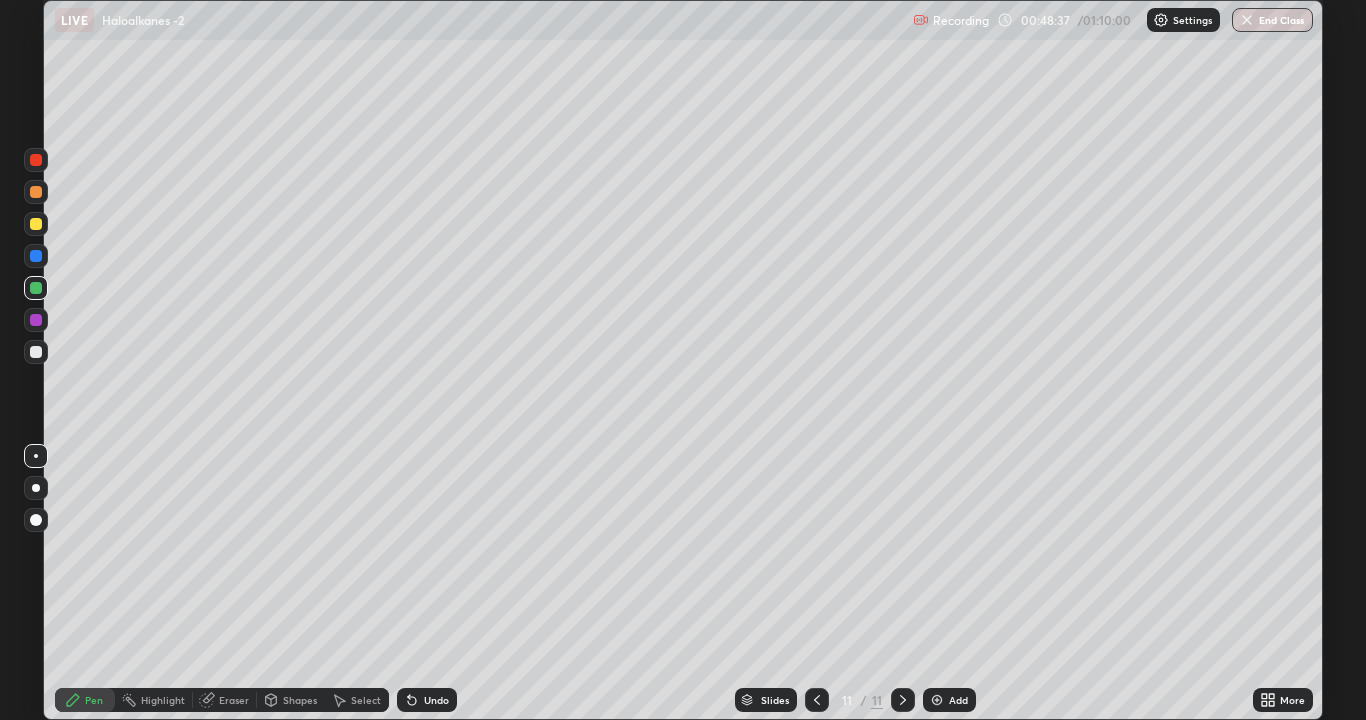 click at bounding box center (36, 352) 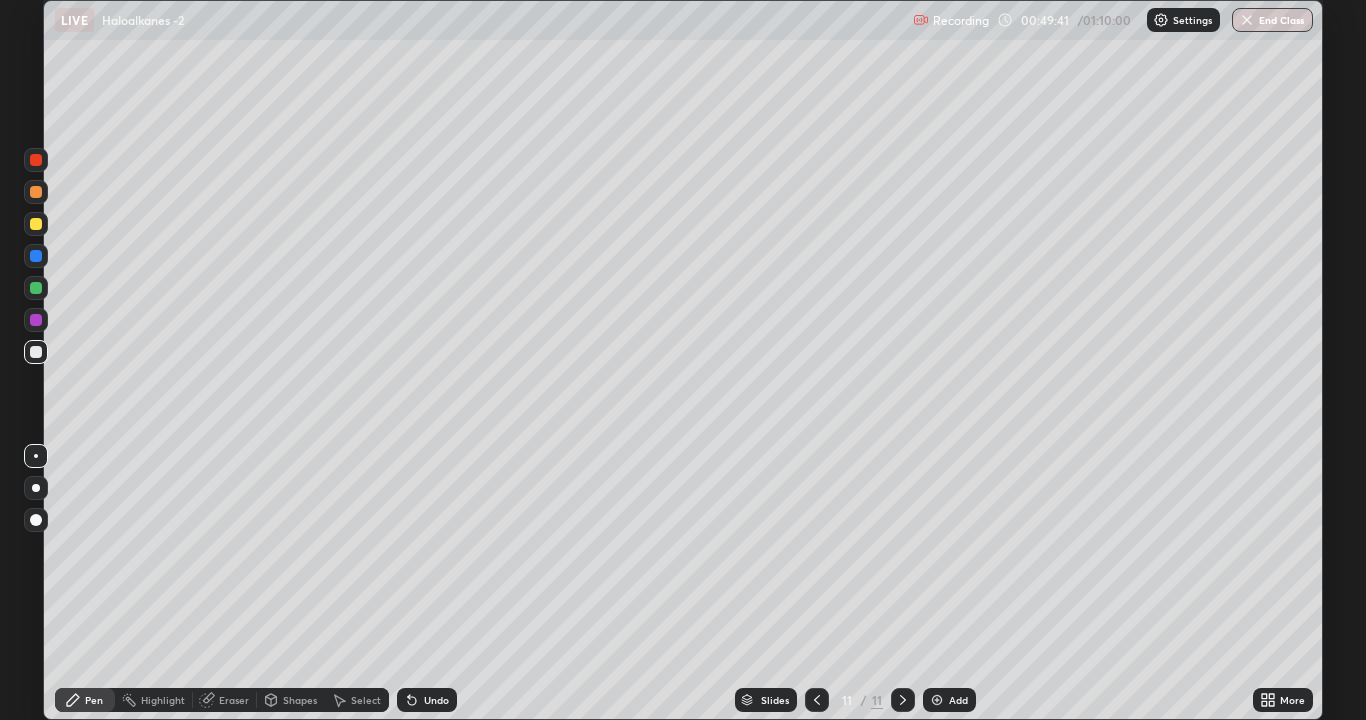 click at bounding box center [36, 288] 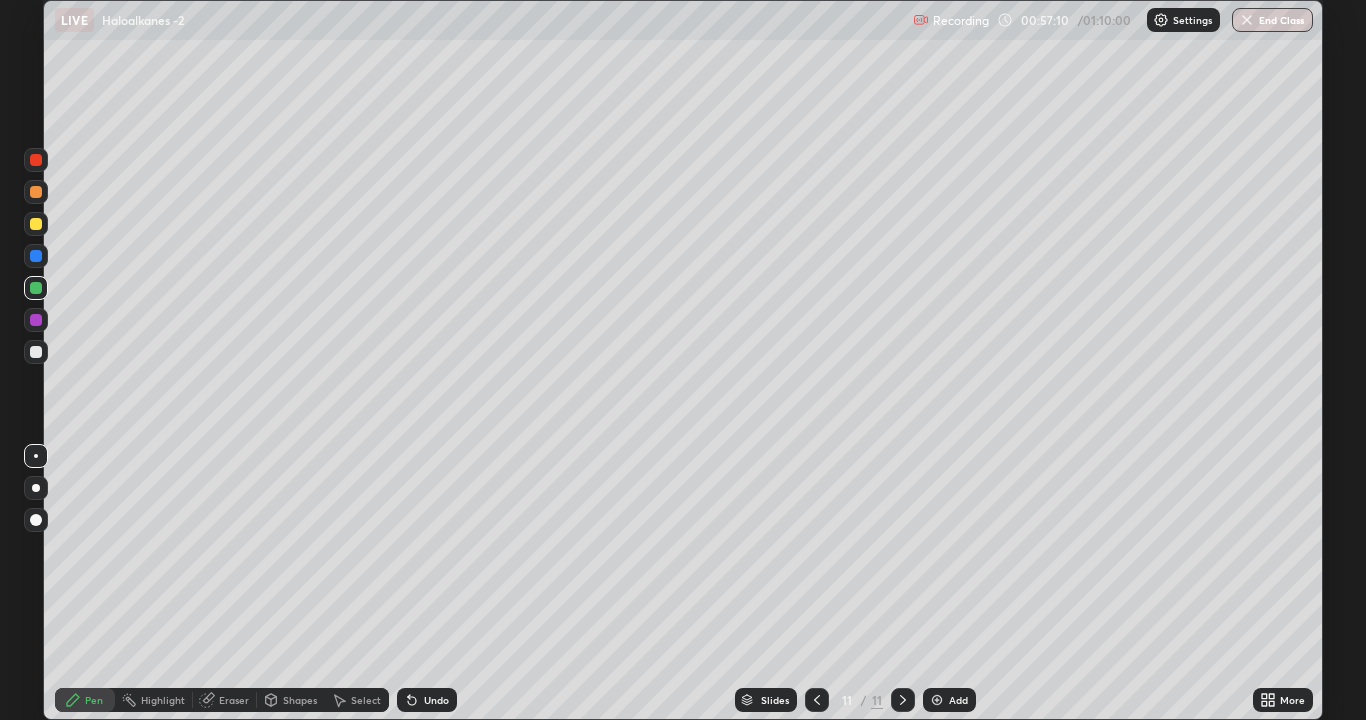 click at bounding box center (937, 700) 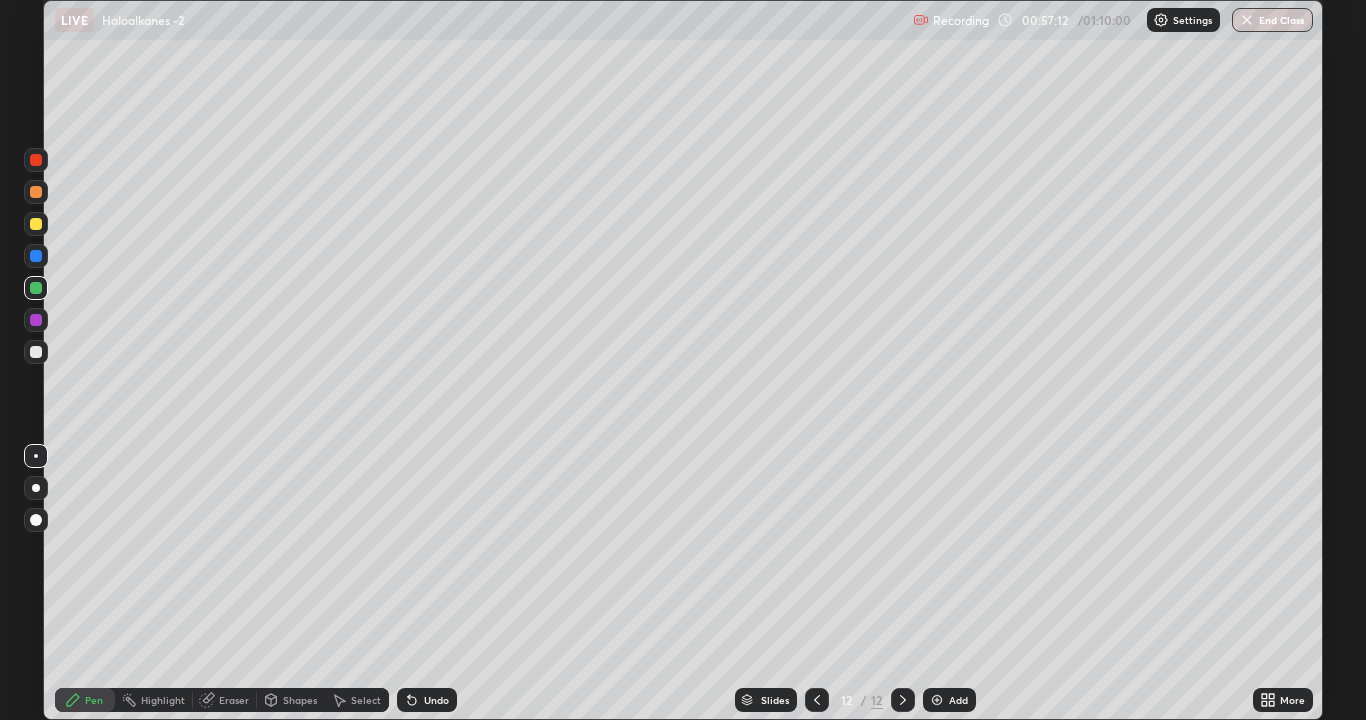 click at bounding box center (36, 224) 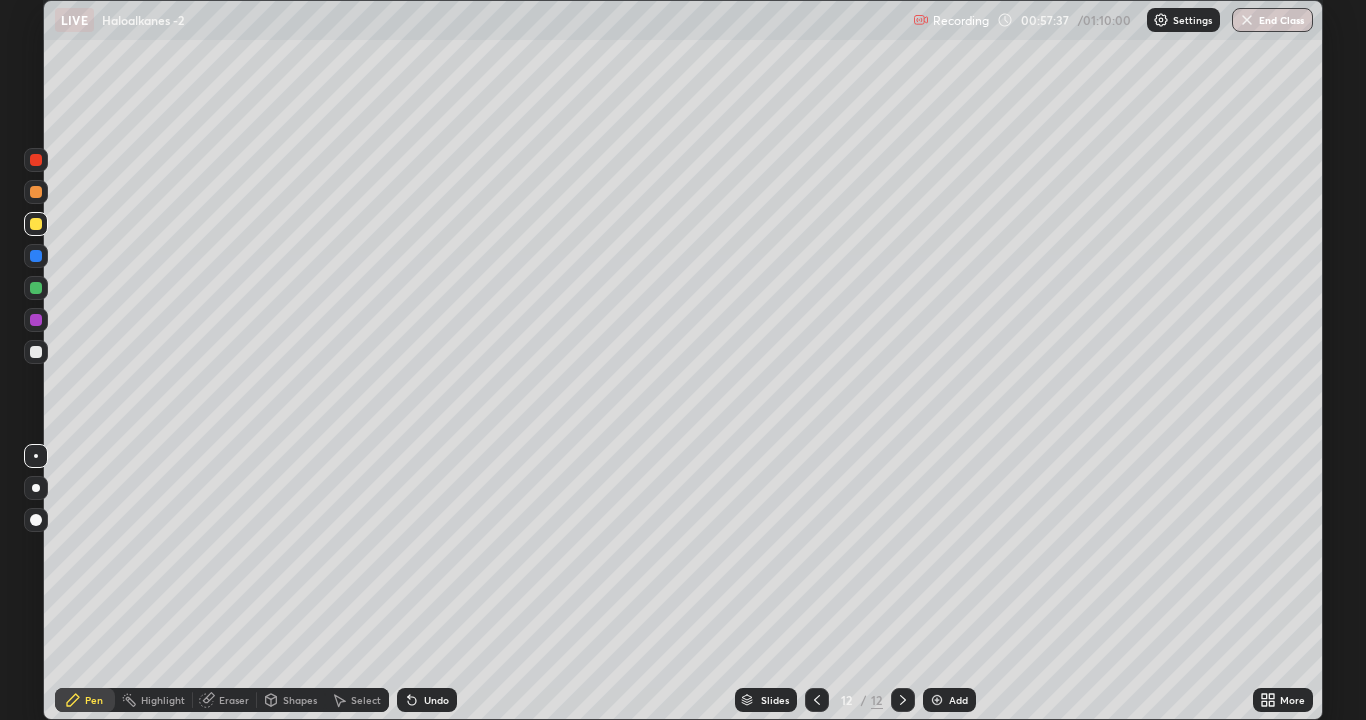 click at bounding box center (36, 288) 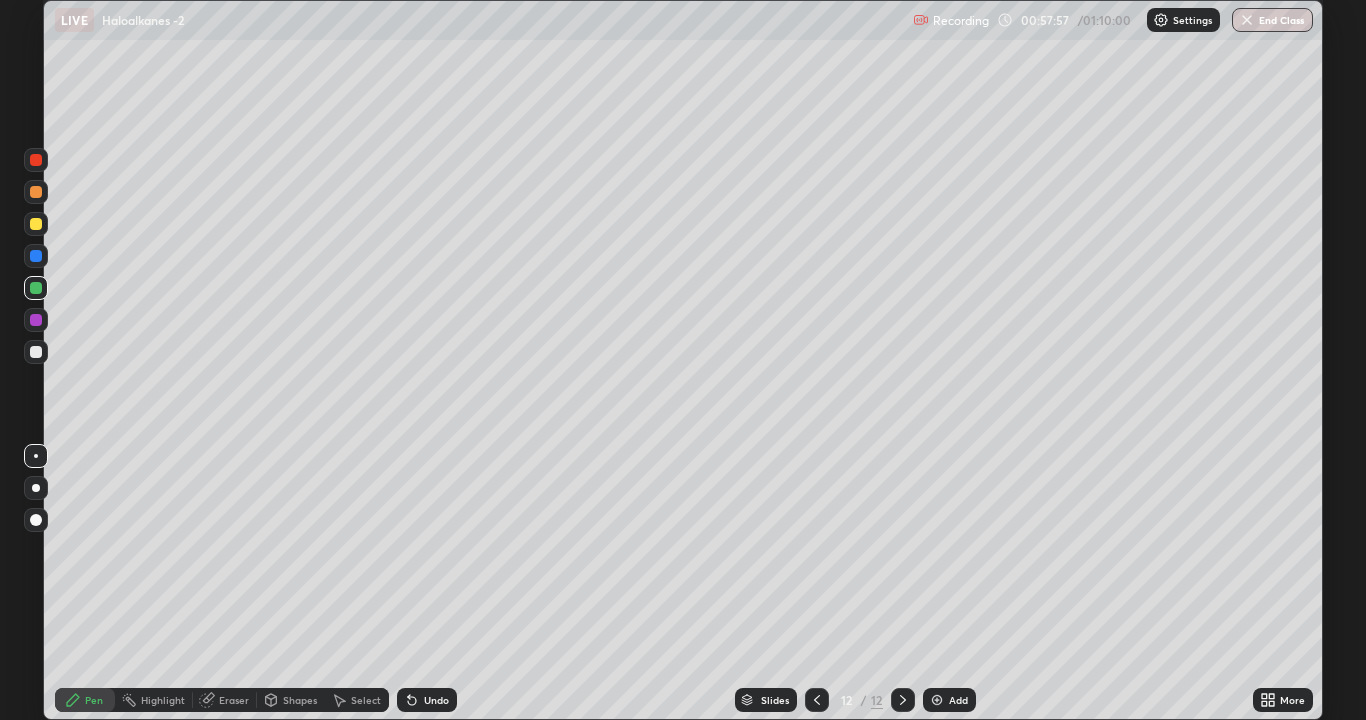 click at bounding box center [36, 160] 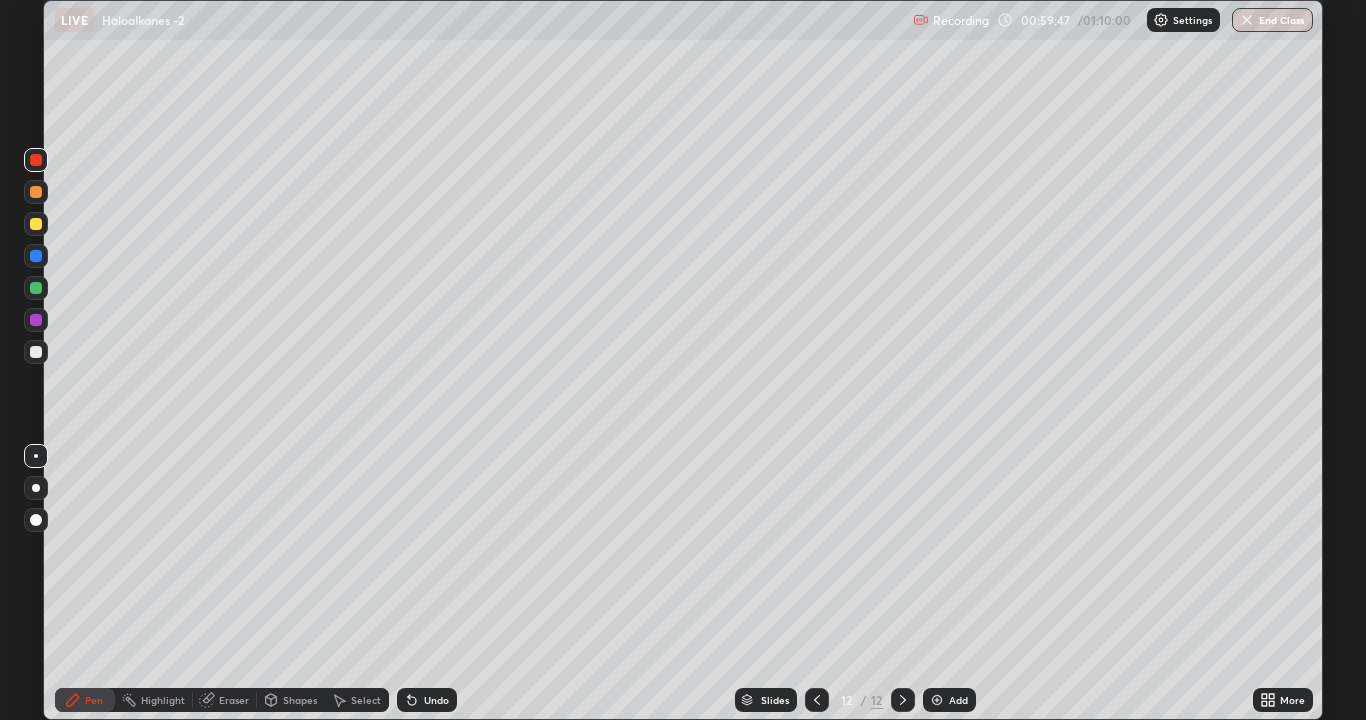click at bounding box center [36, 224] 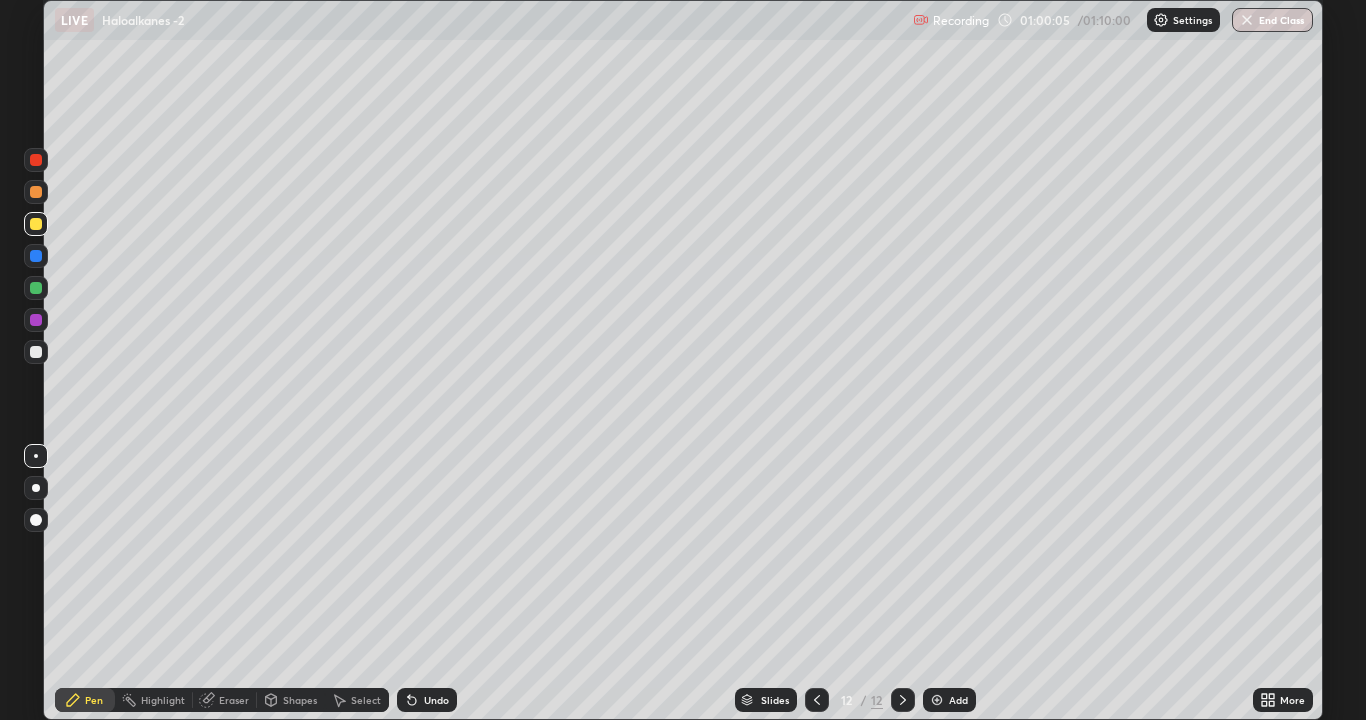 click at bounding box center (36, 352) 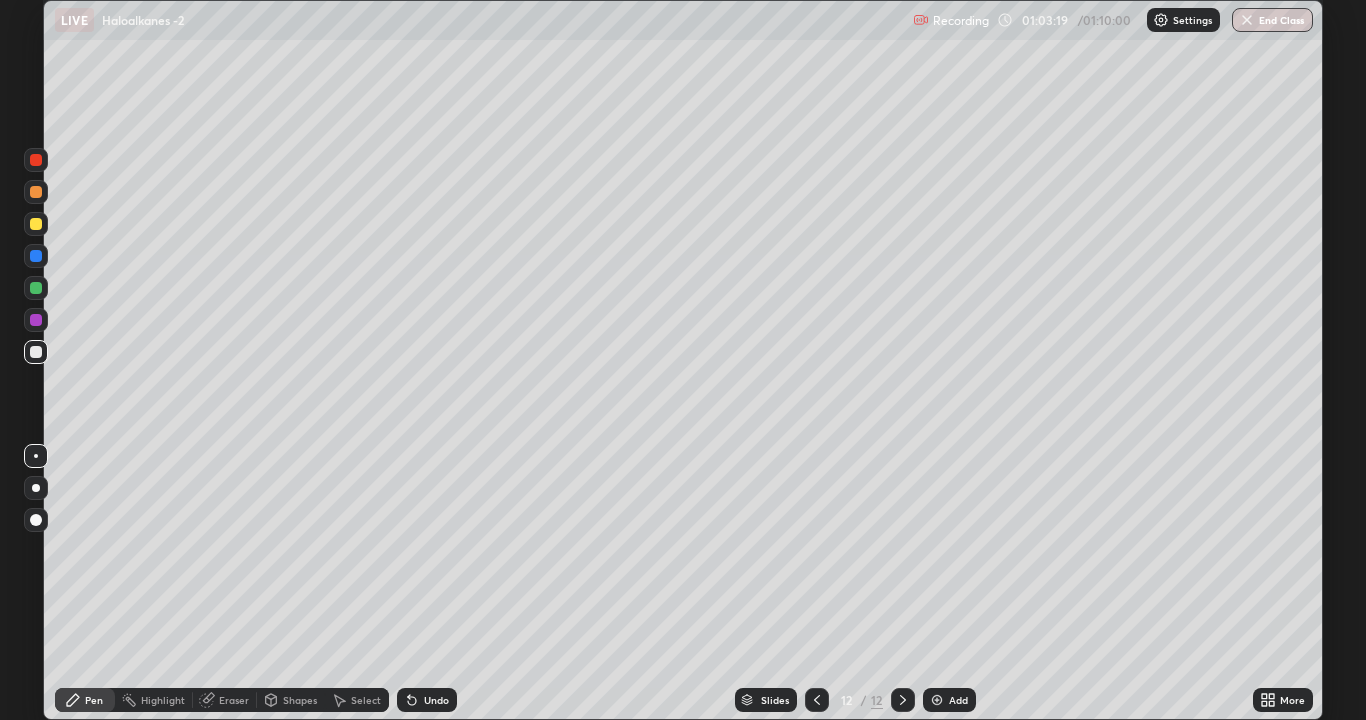 click at bounding box center [937, 700] 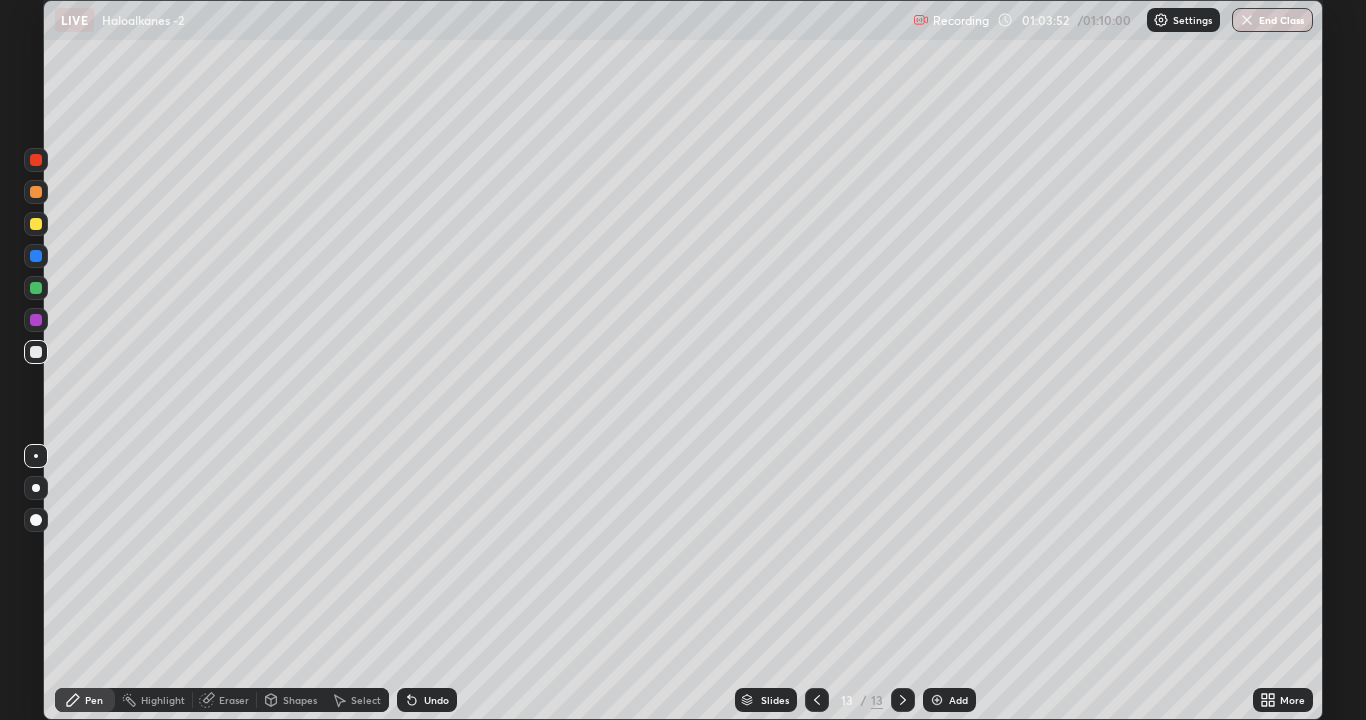 click at bounding box center [36, 288] 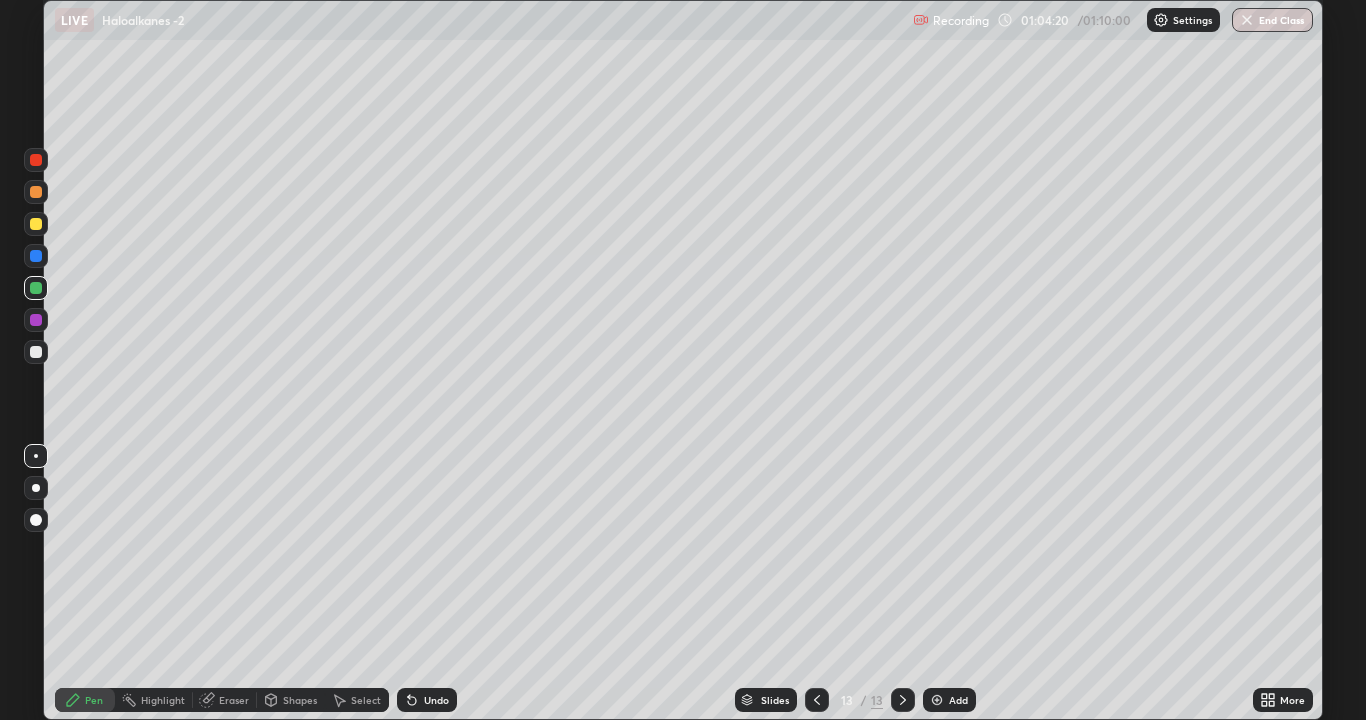 click at bounding box center [36, 352] 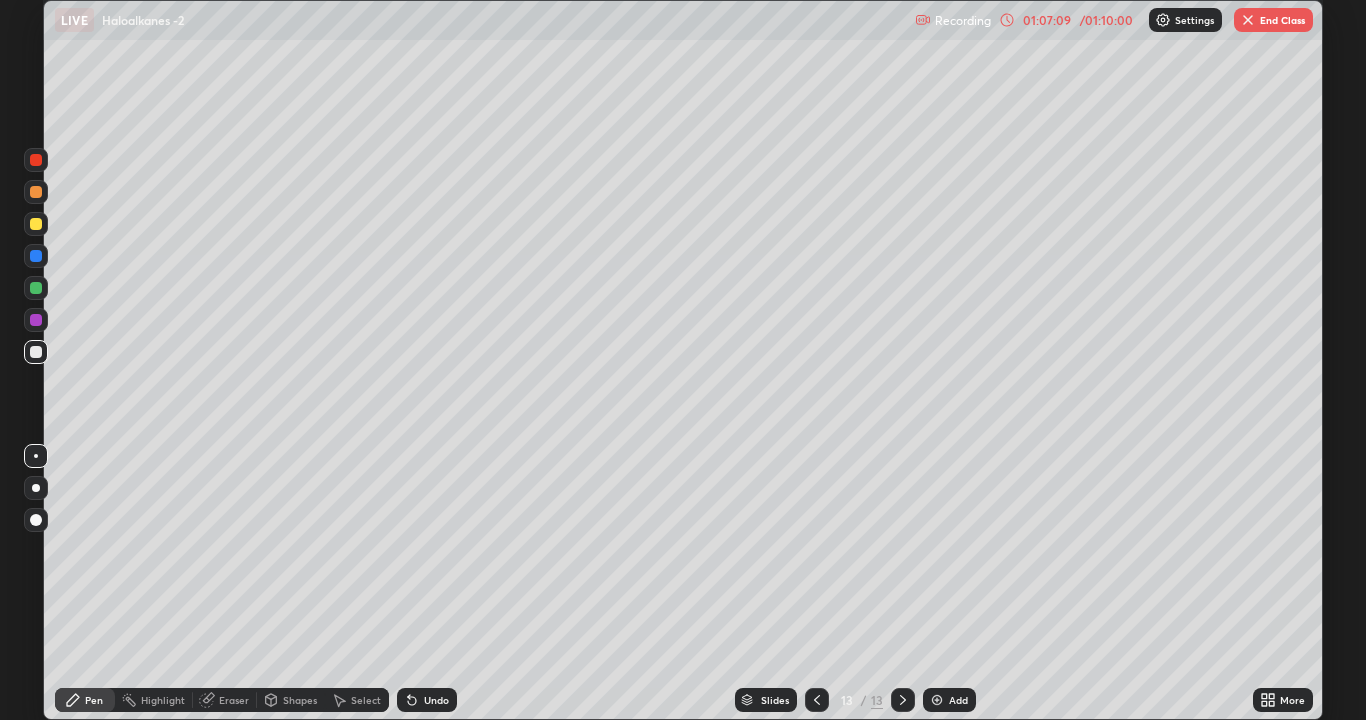 click at bounding box center [937, 700] 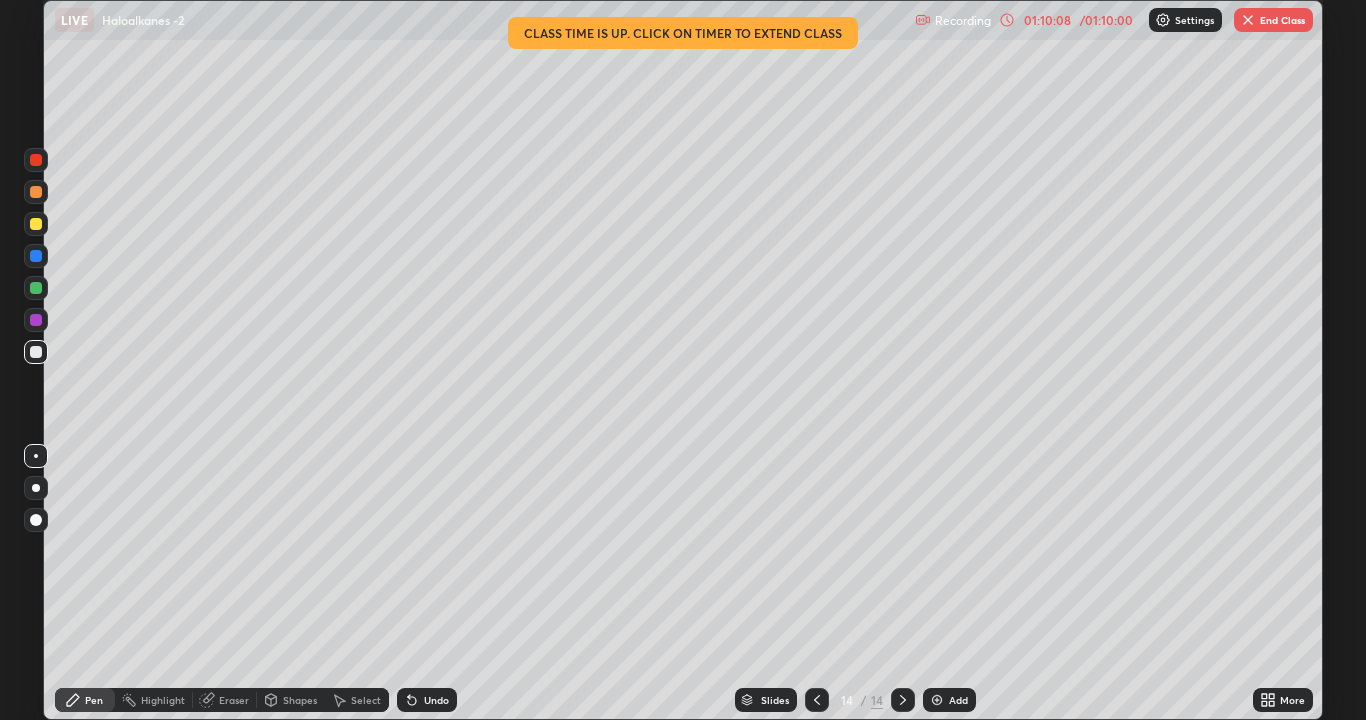 click on "End Class" at bounding box center [1273, 20] 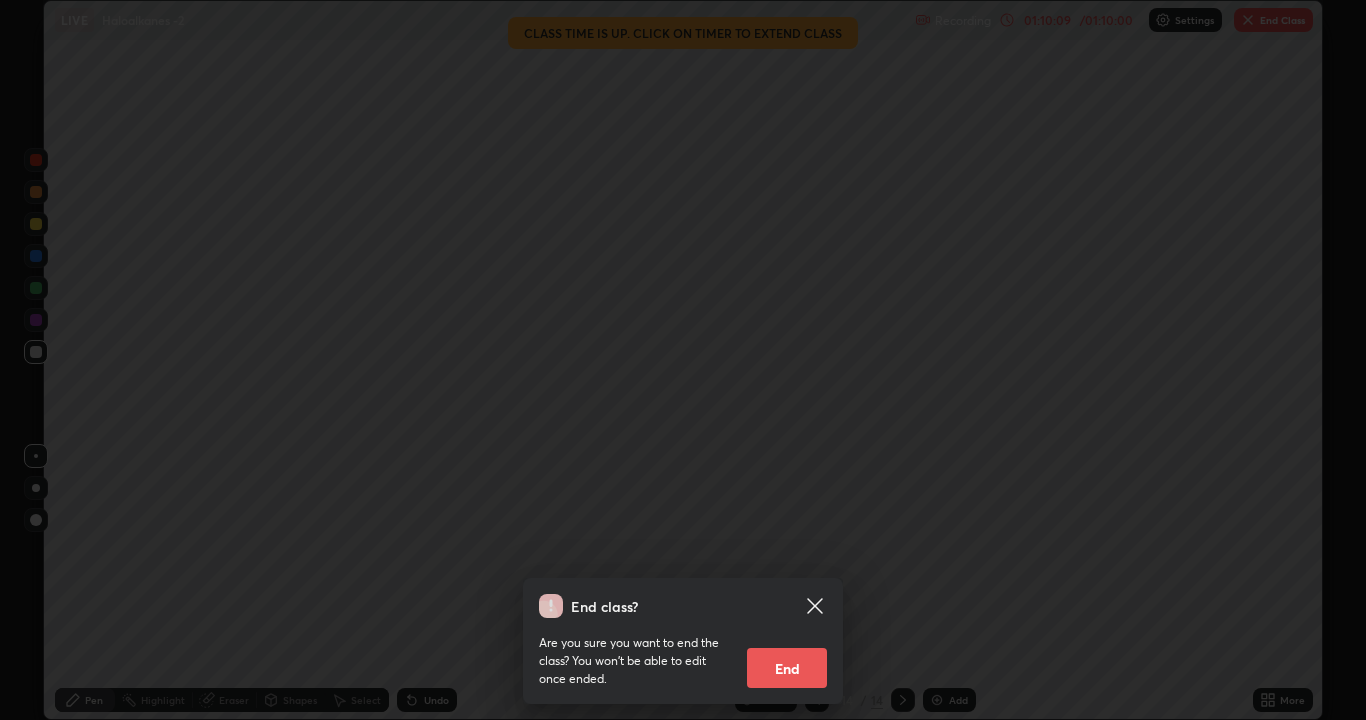 click on "End" at bounding box center [787, 668] 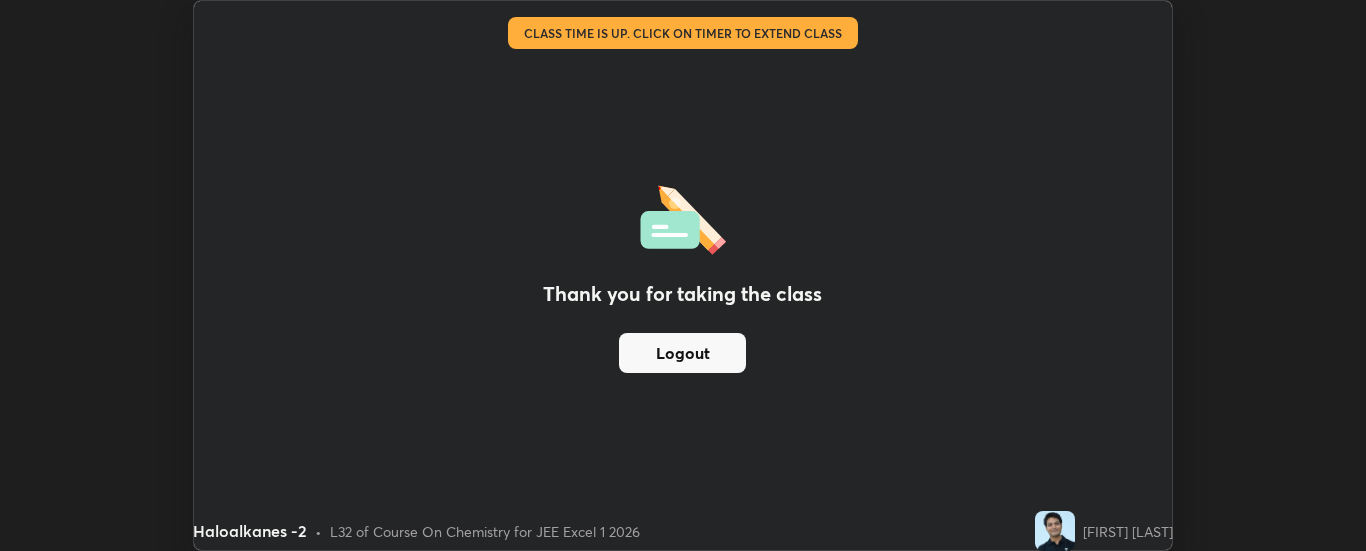 scroll, scrollTop: 551, scrollLeft: 1366, axis: both 